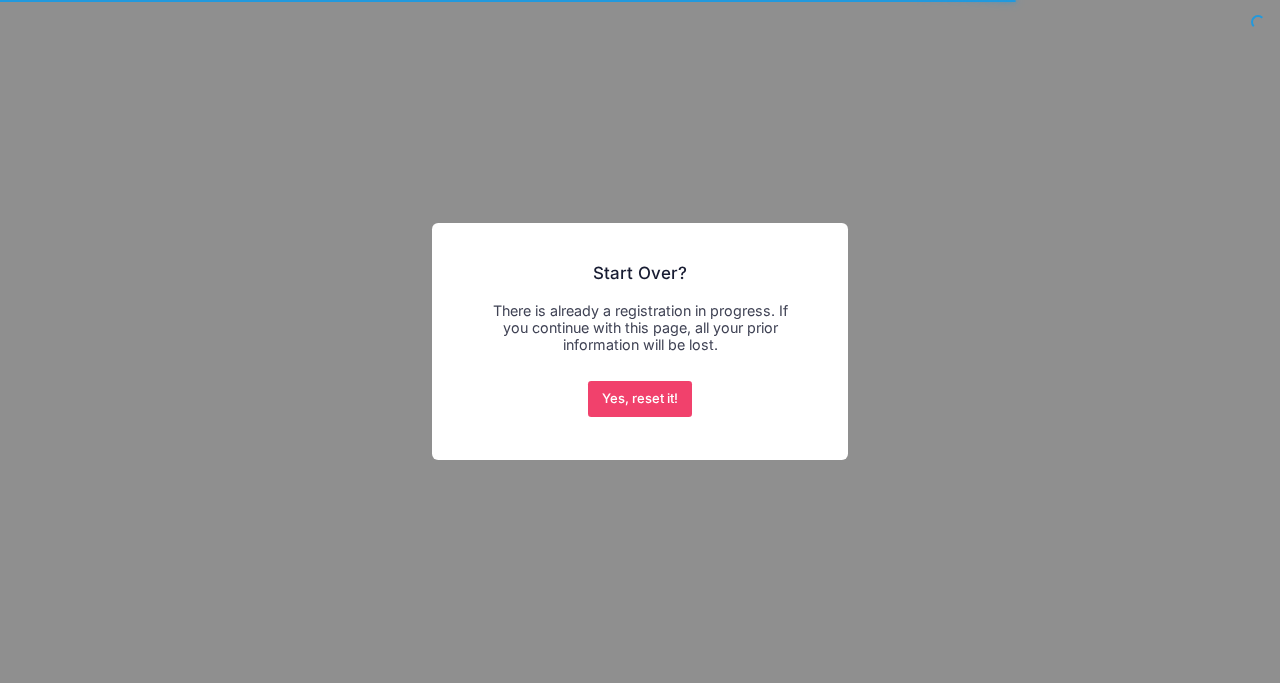 scroll, scrollTop: 0, scrollLeft: 0, axis: both 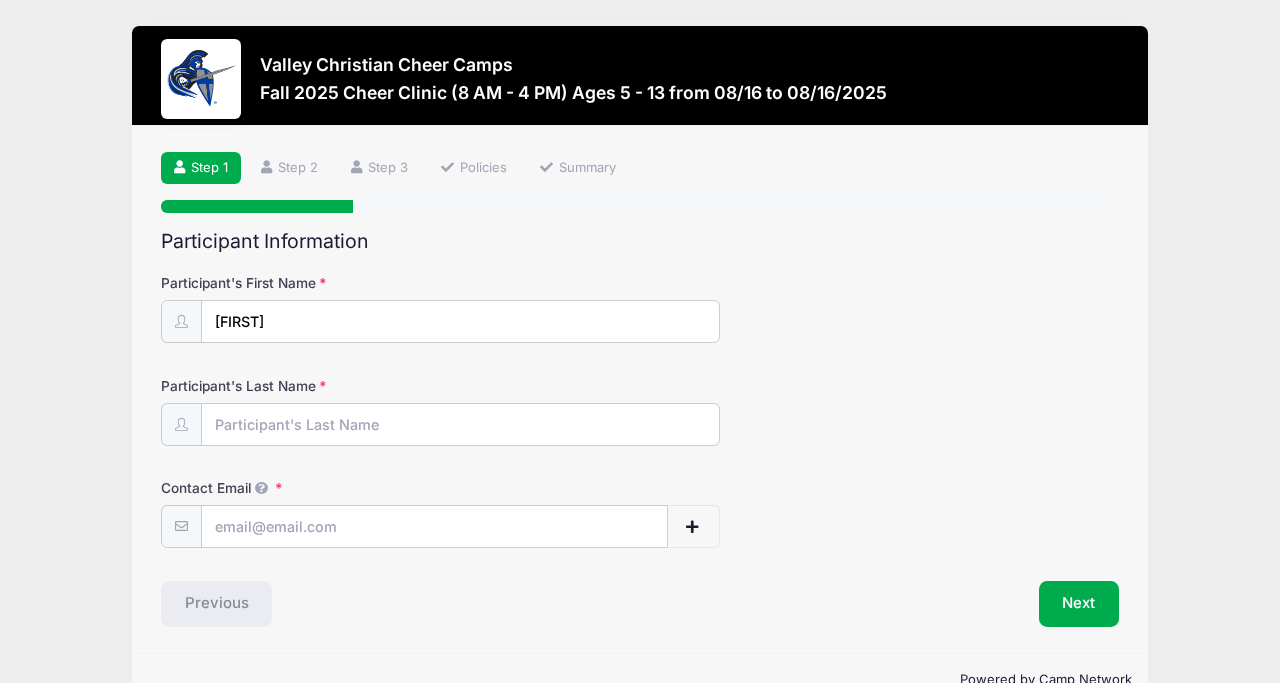click at bounding box center [640, 206] 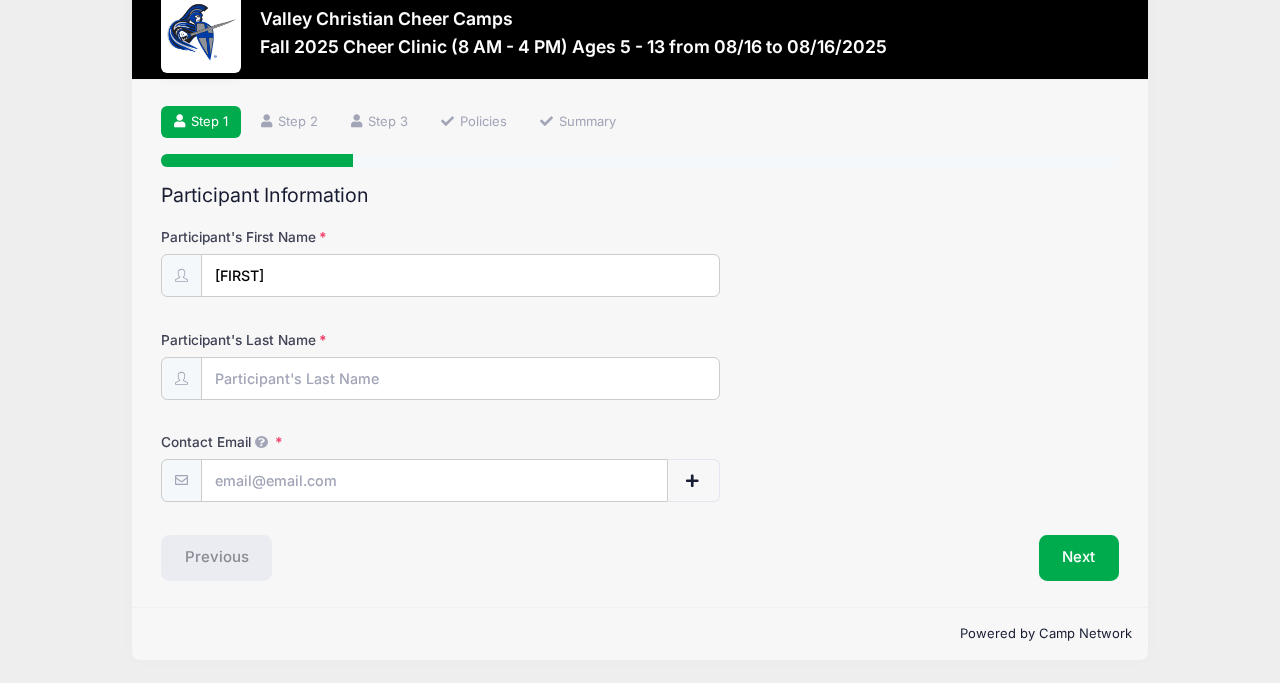 scroll, scrollTop: 0, scrollLeft: 0, axis: both 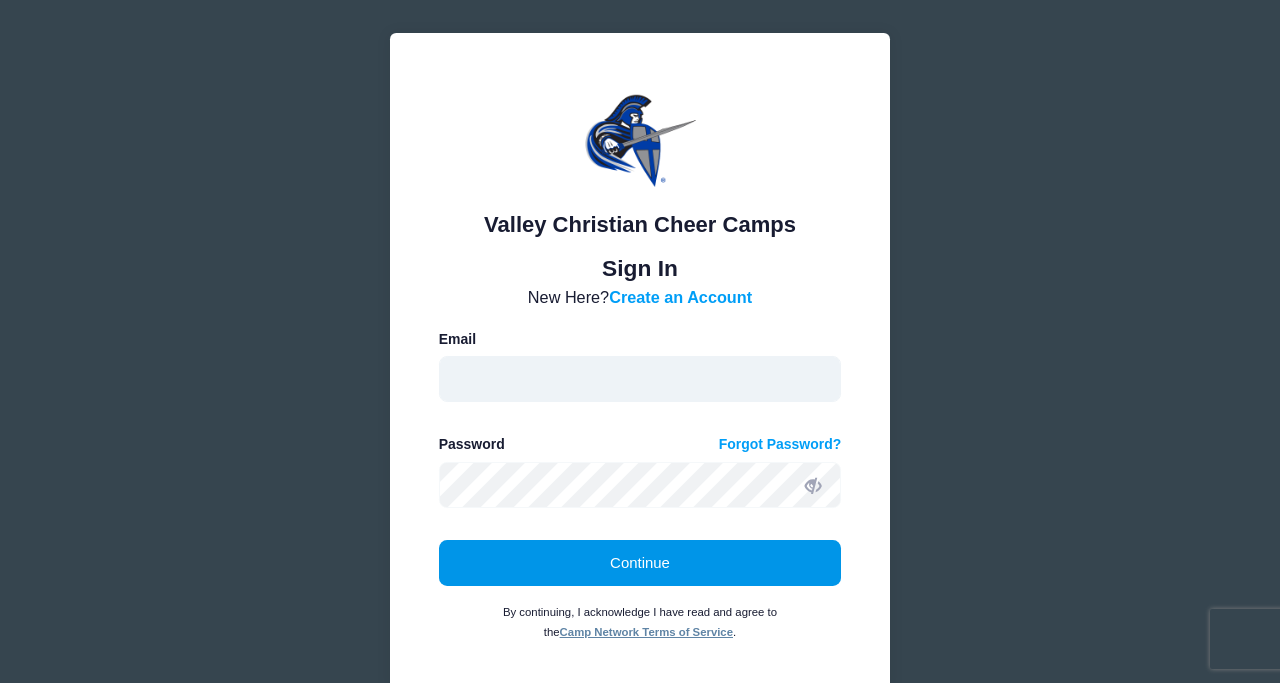 type on "cheer@valleychristianaz.org" 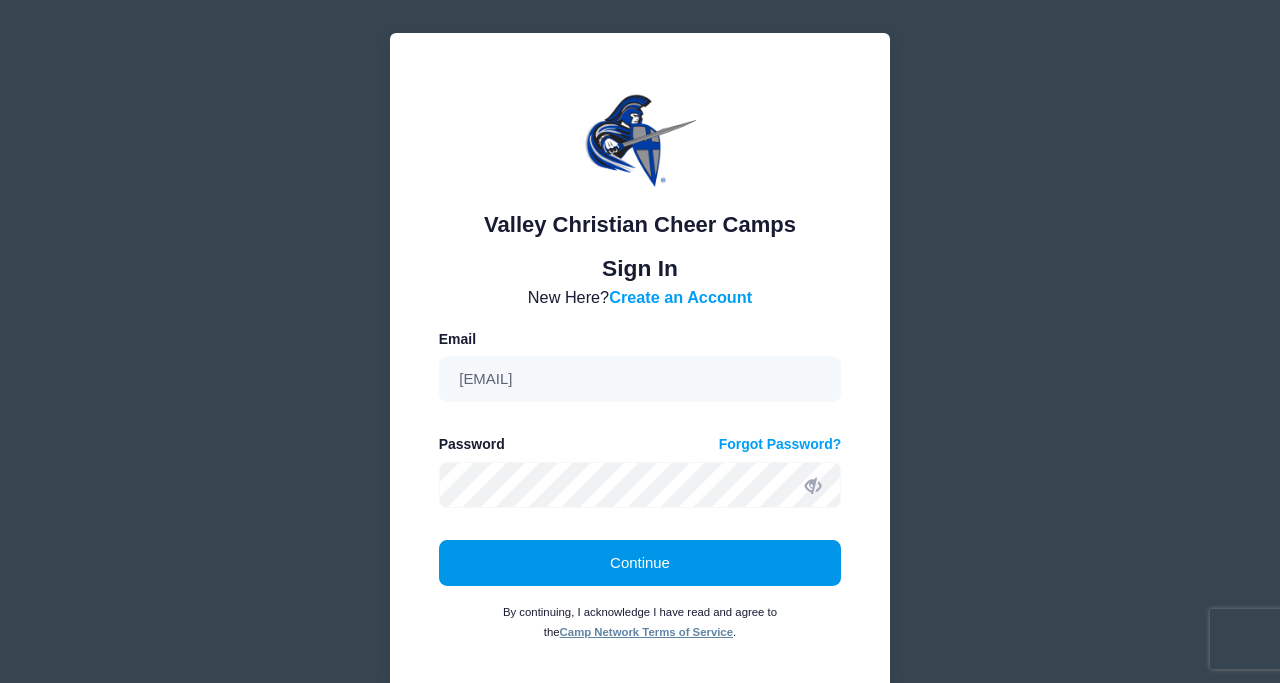click on "Continue" at bounding box center [640, 563] 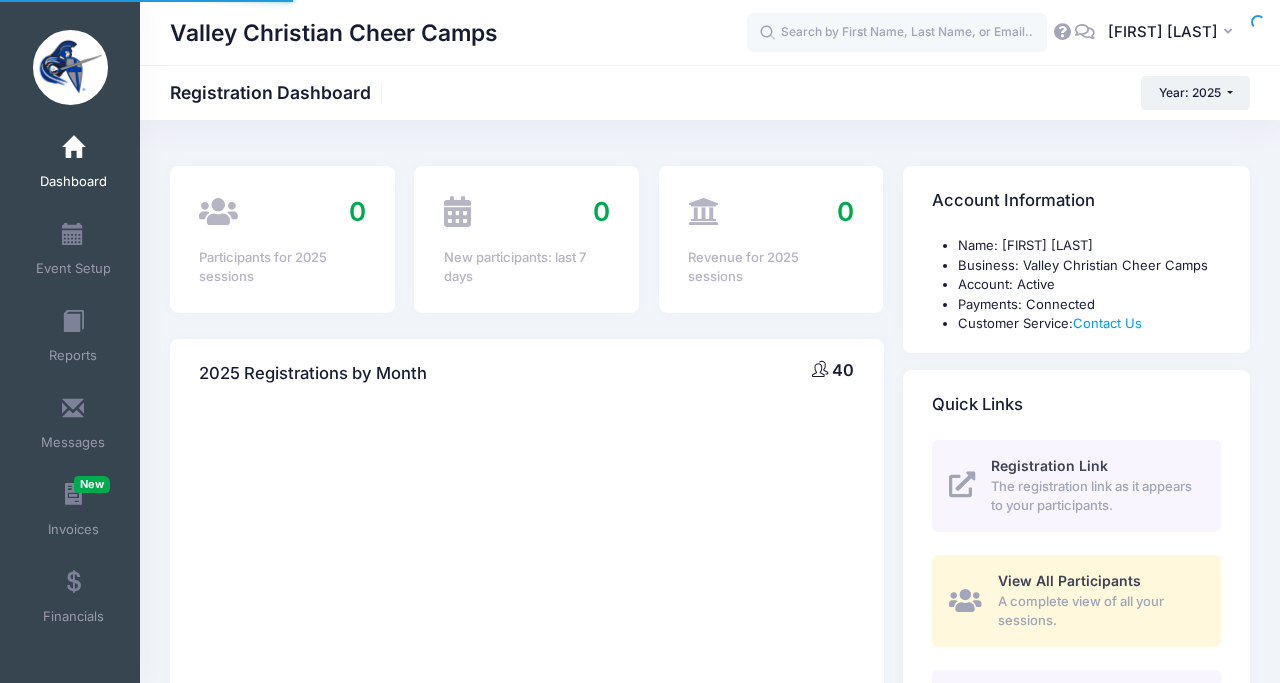 scroll, scrollTop: 0, scrollLeft: 0, axis: both 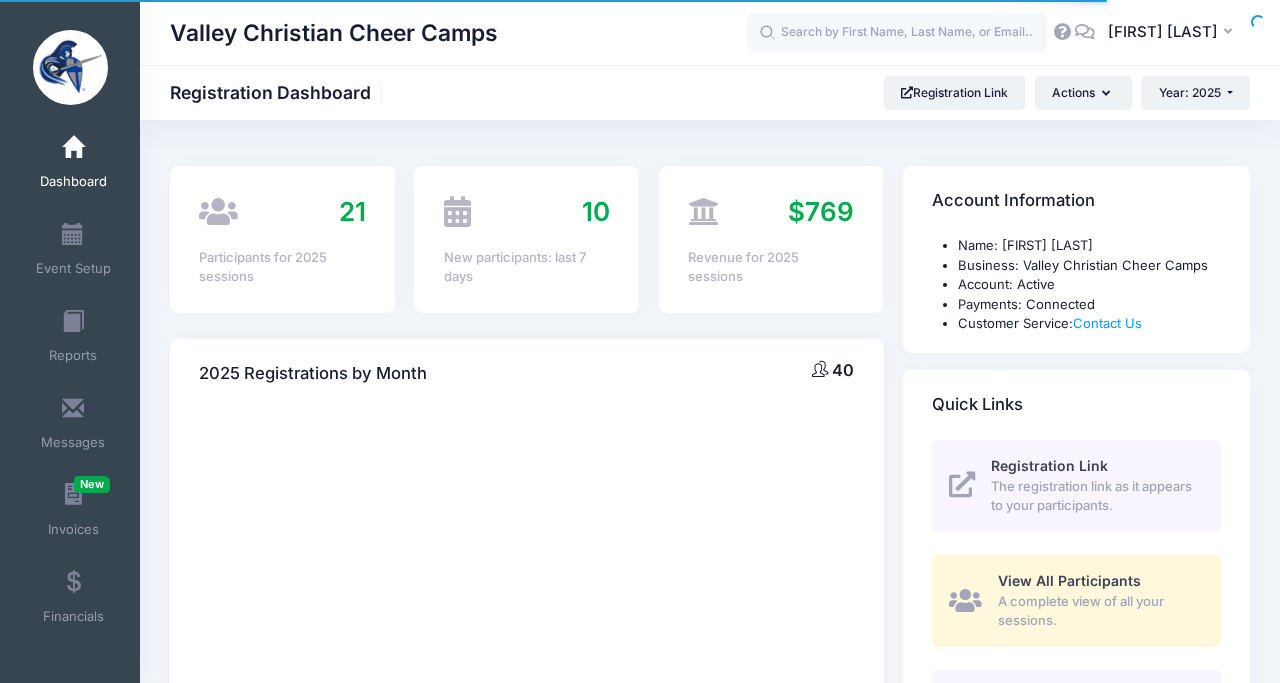 select 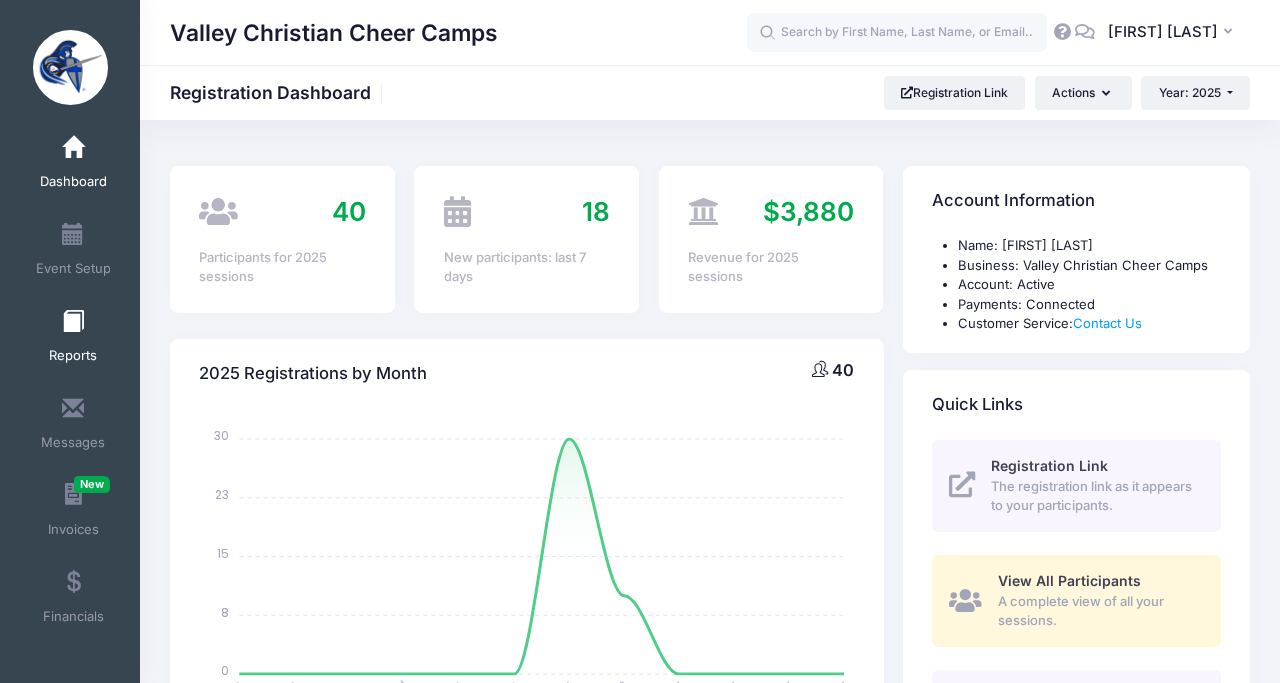click at bounding box center [73, 322] 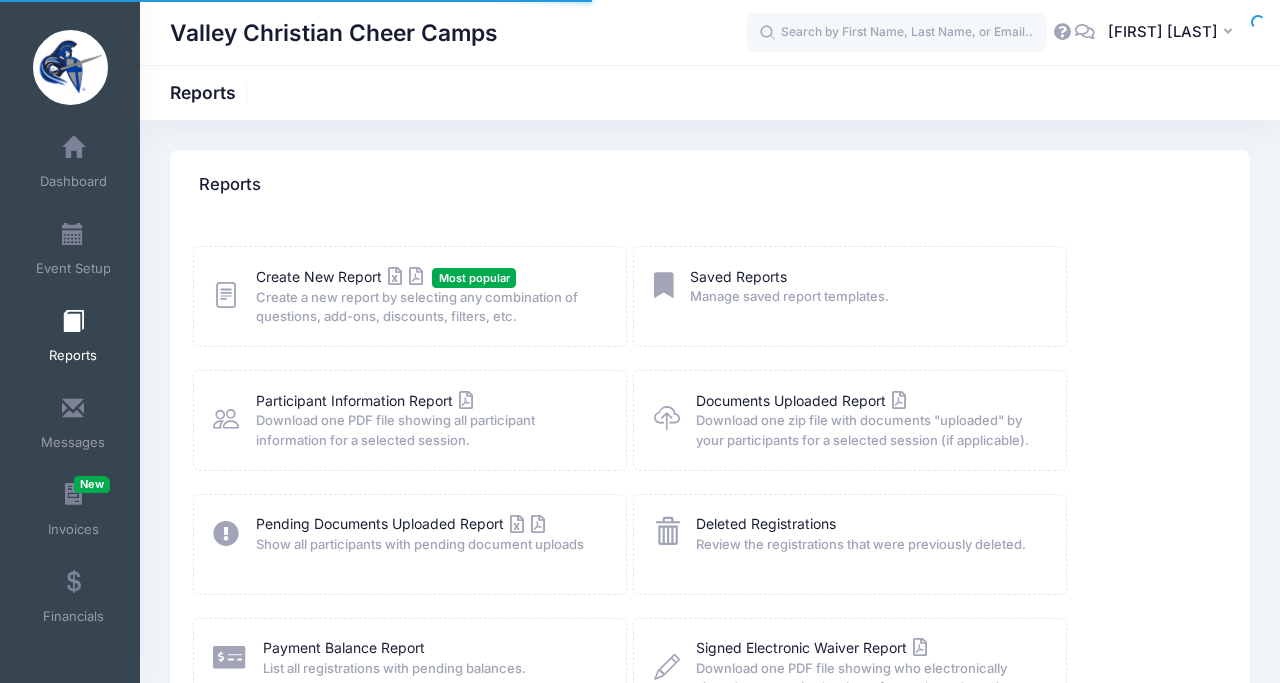 scroll, scrollTop: 0, scrollLeft: 0, axis: both 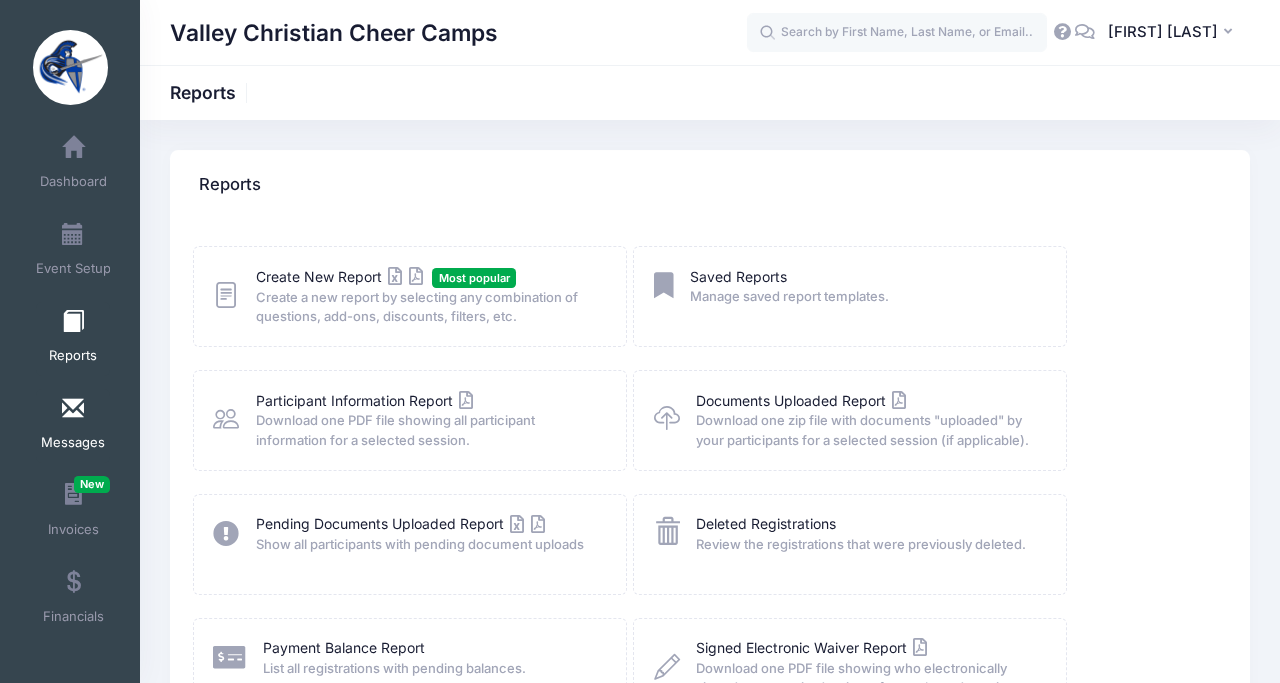 click on "Messages" at bounding box center (73, 426) 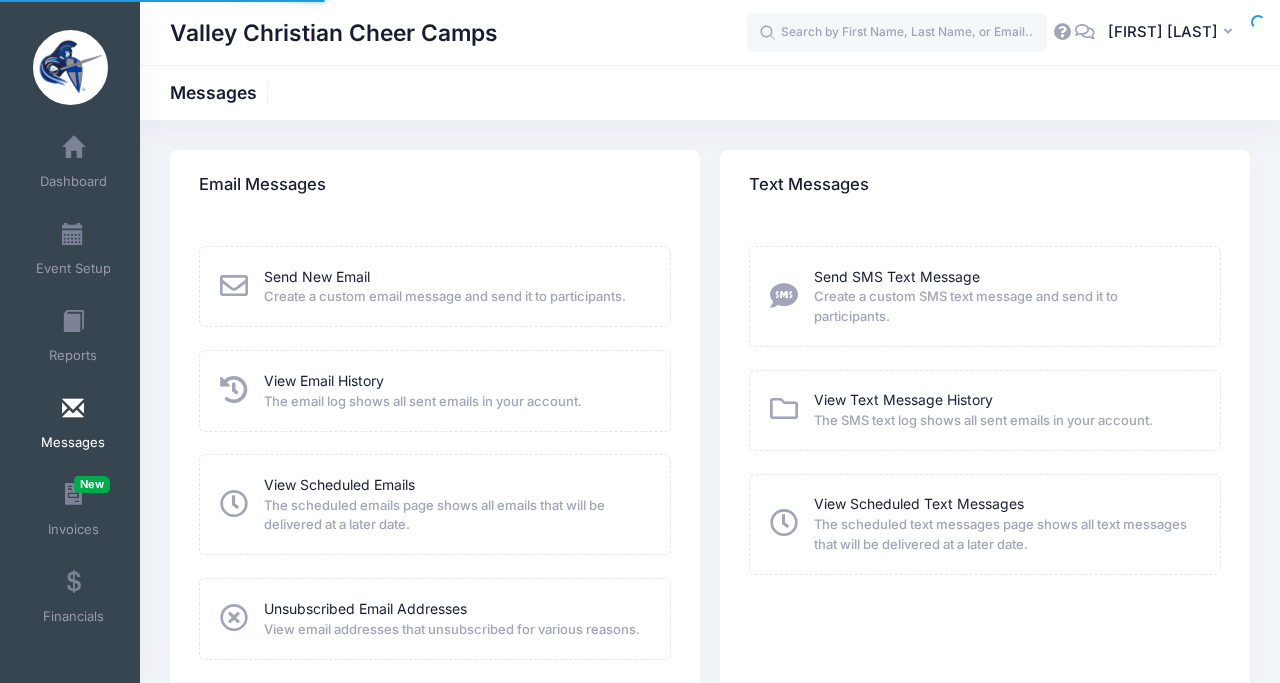 scroll, scrollTop: 0, scrollLeft: 0, axis: both 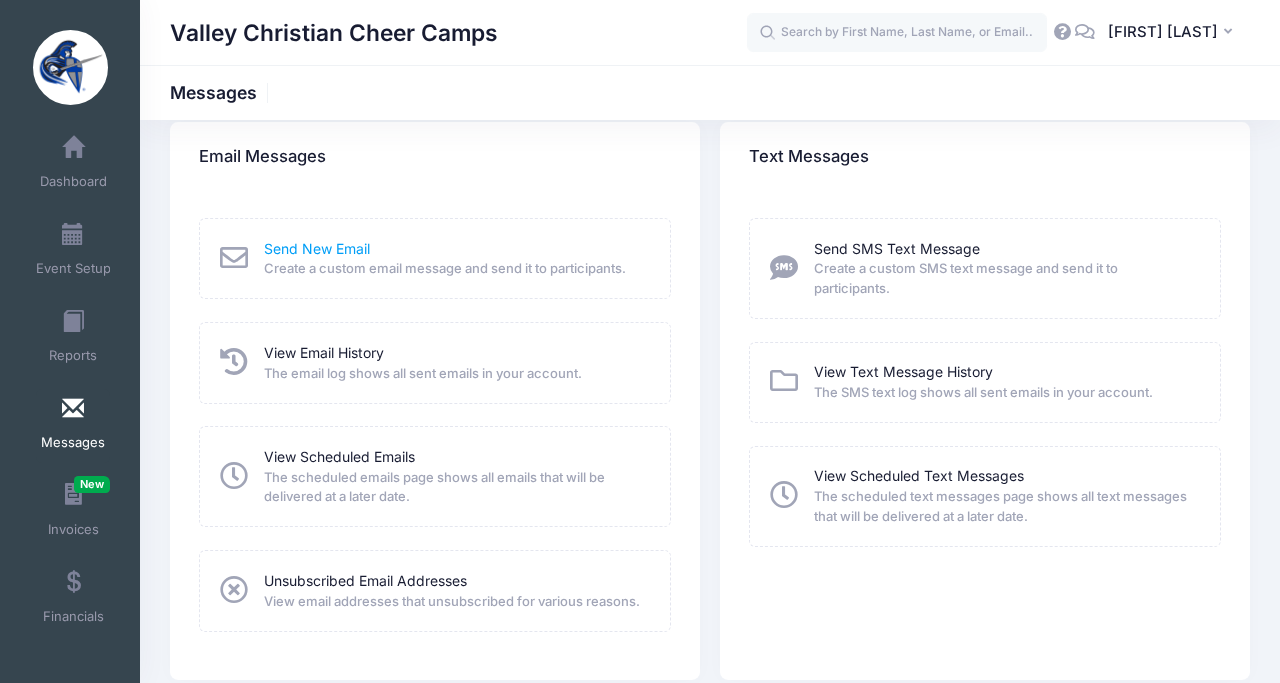 click on "Send New Email" at bounding box center [317, 248] 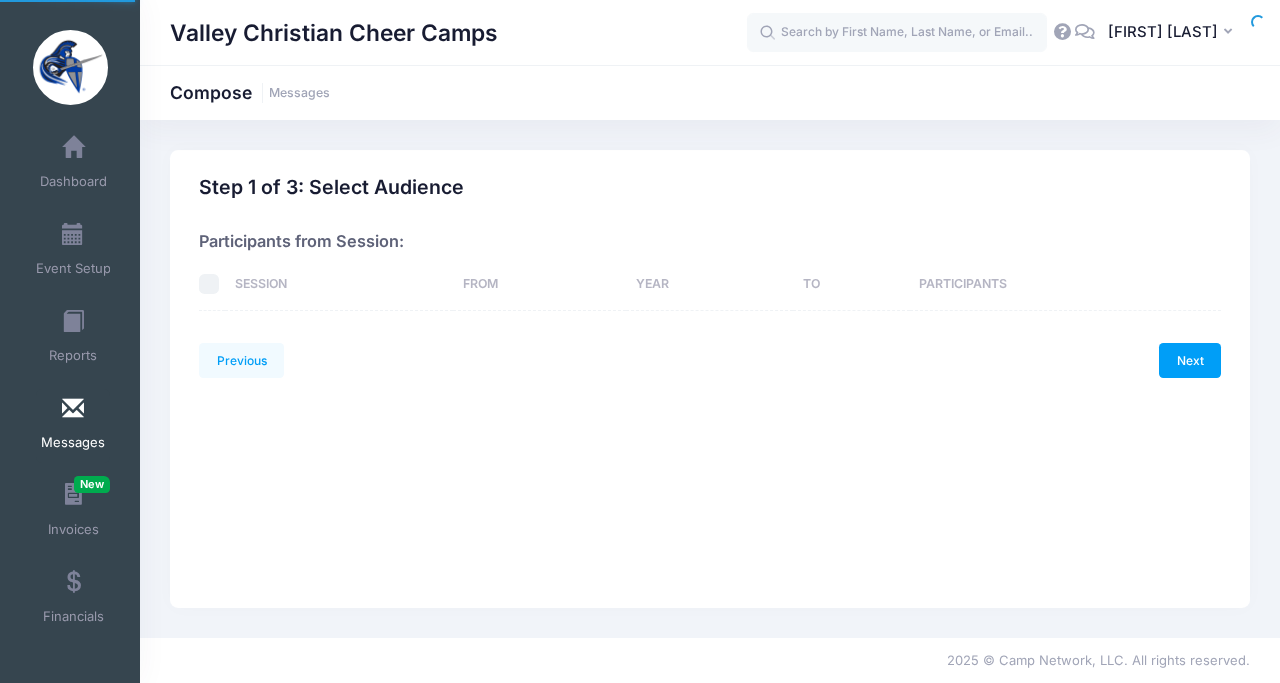 scroll, scrollTop: 0, scrollLeft: 0, axis: both 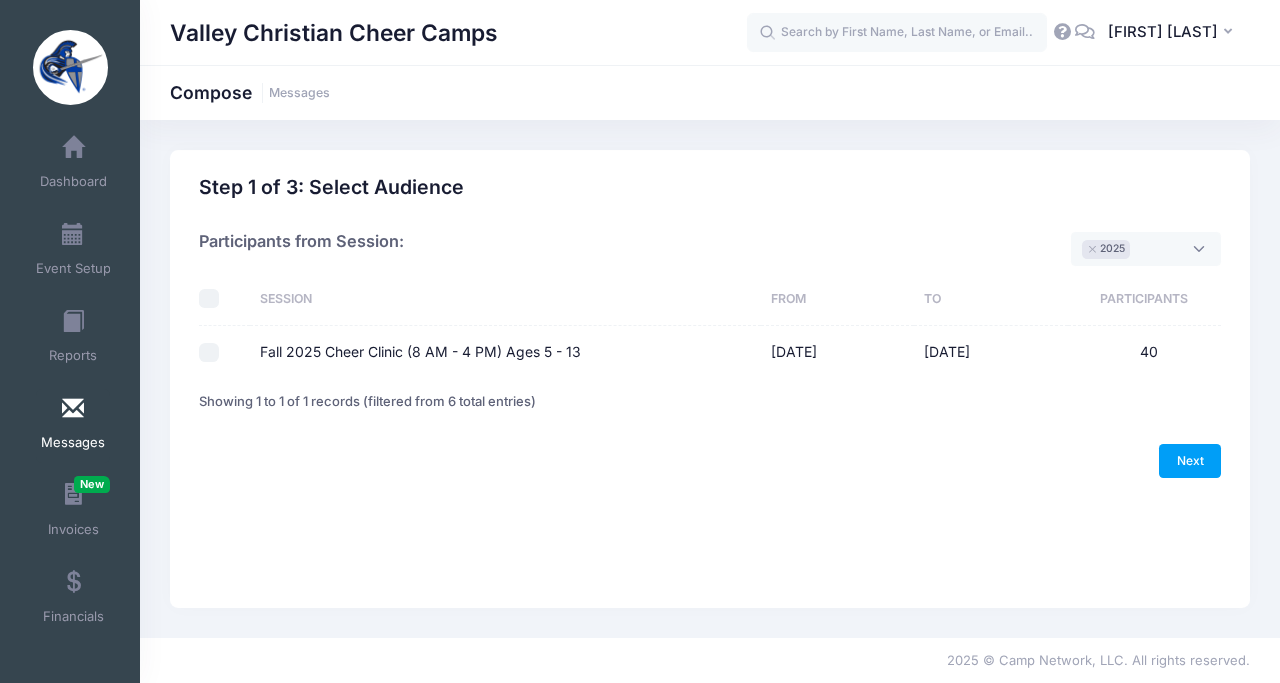click on "Fall 2025 Cheer Clinic (8 AM - 4 PM) Ages 5 - 13" at bounding box center (420, 352) 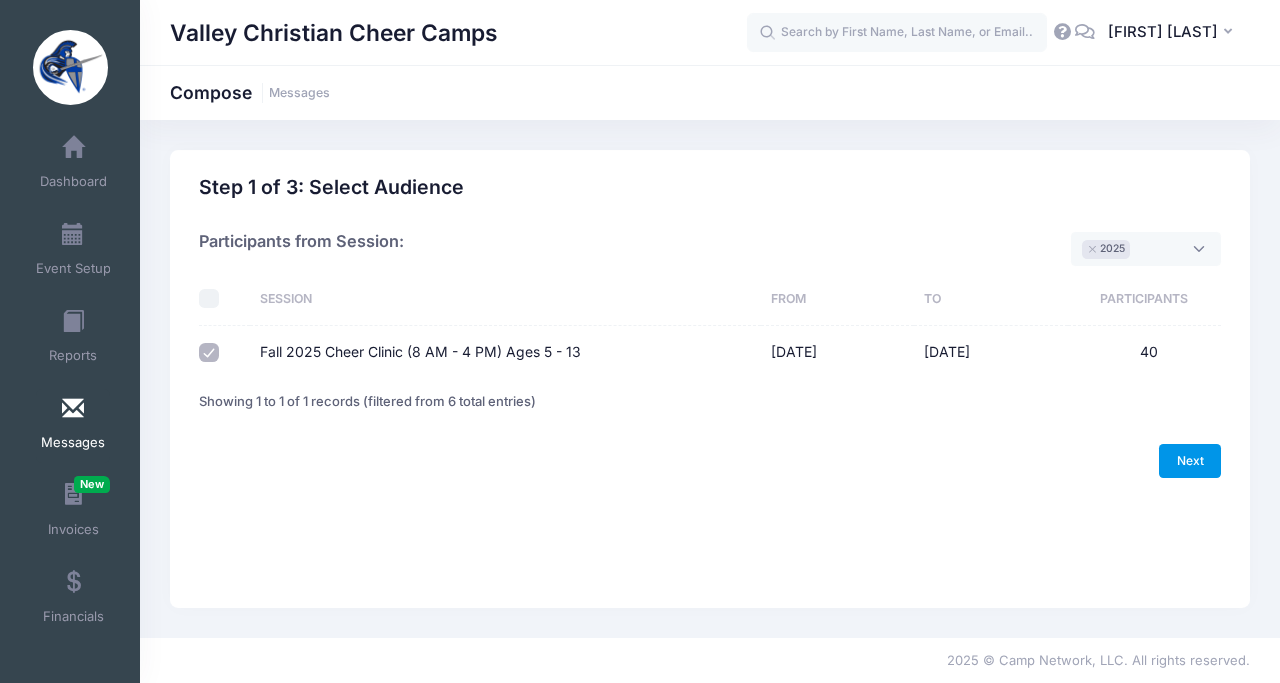 click on "Next" at bounding box center [1190, 461] 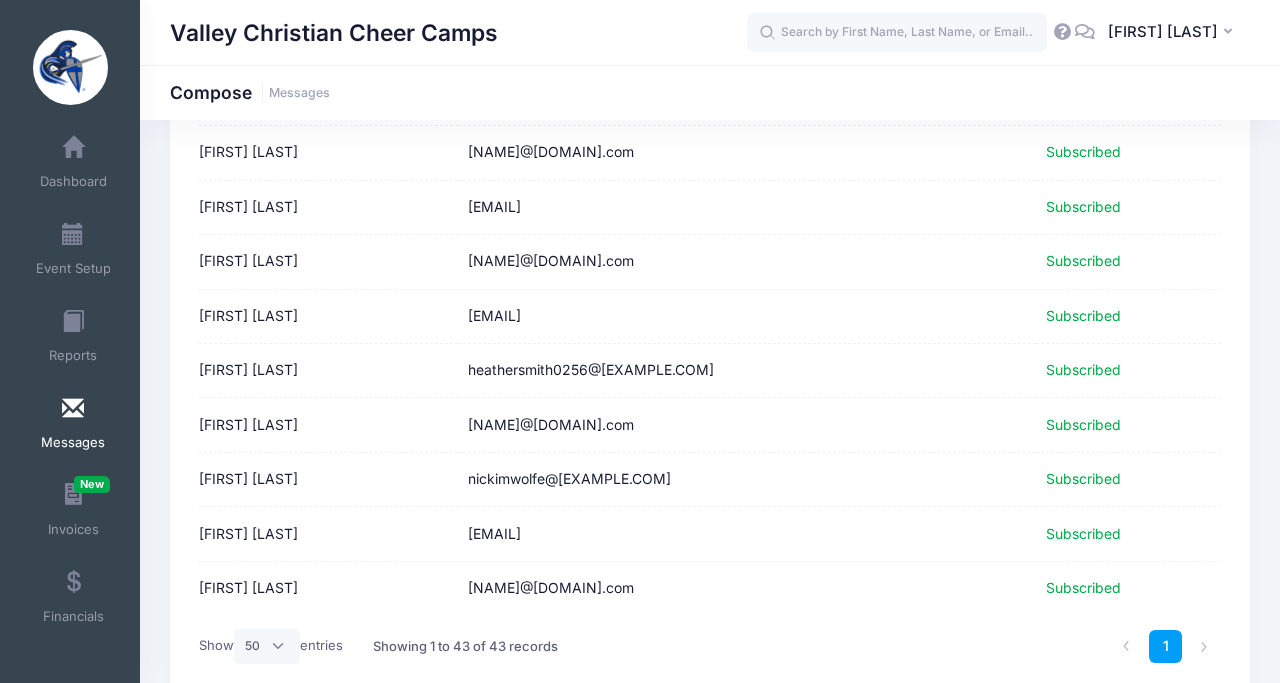 scroll, scrollTop: 2174, scrollLeft: 0, axis: vertical 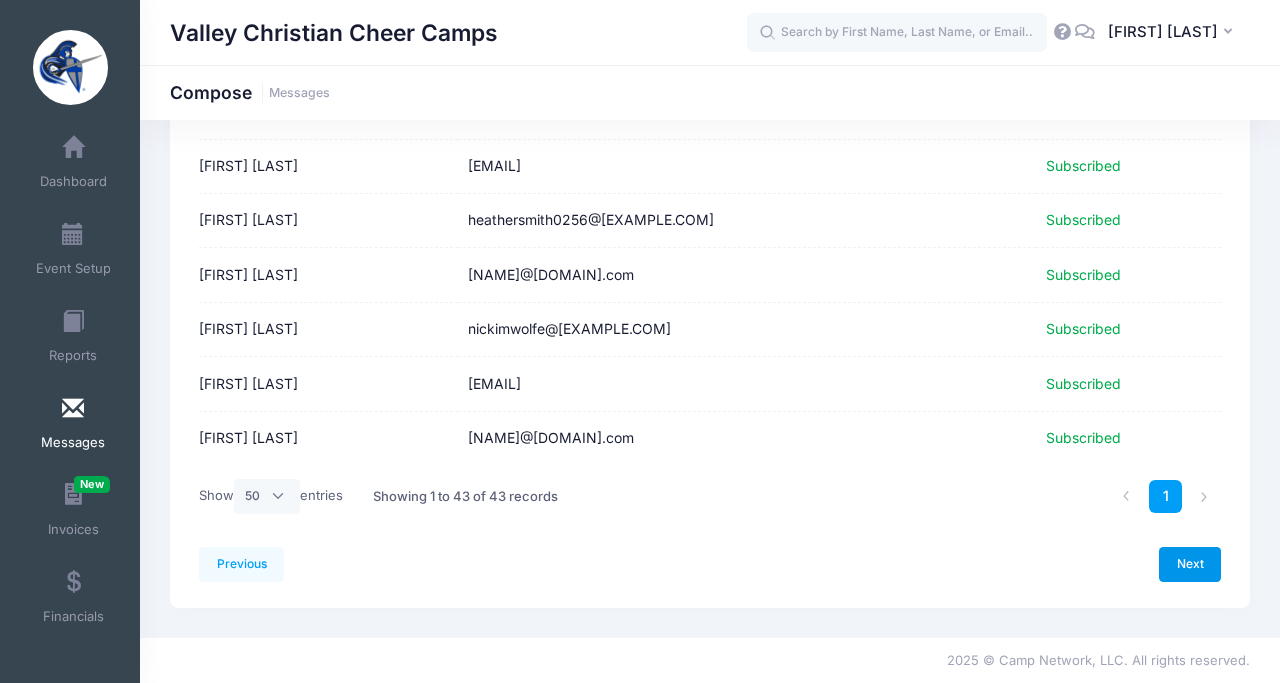 click on "Next" at bounding box center (1190, 564) 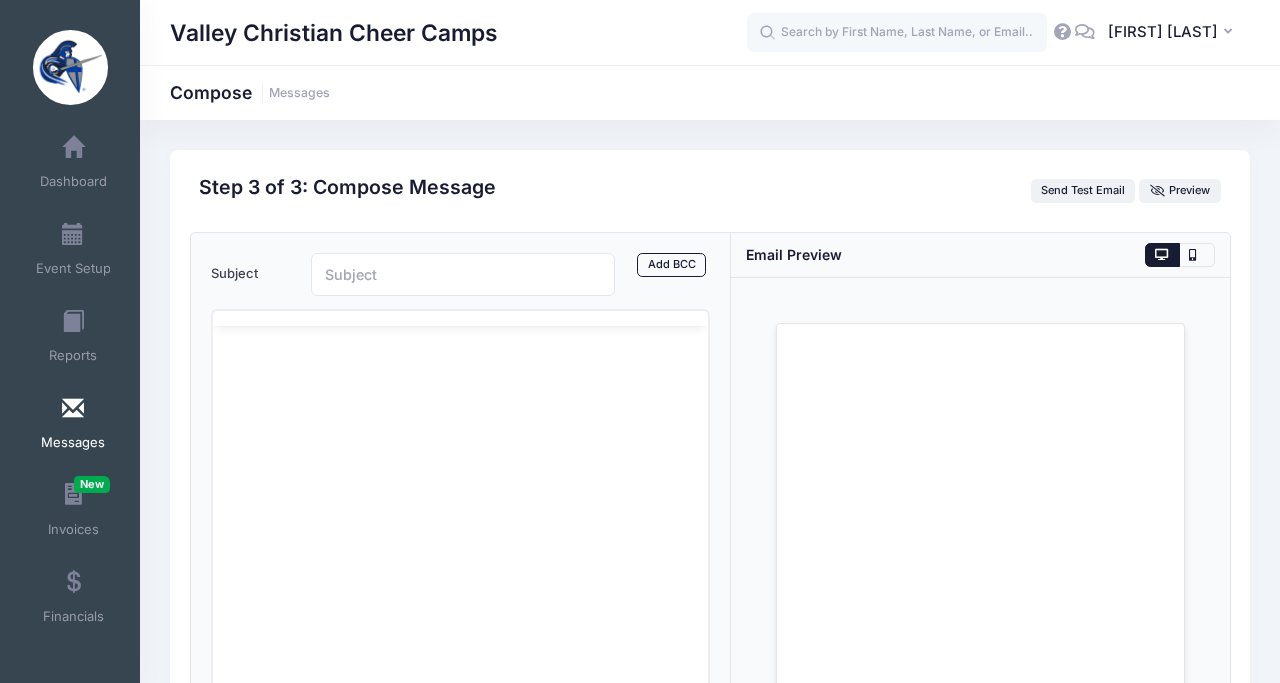 scroll, scrollTop: 0, scrollLeft: 0, axis: both 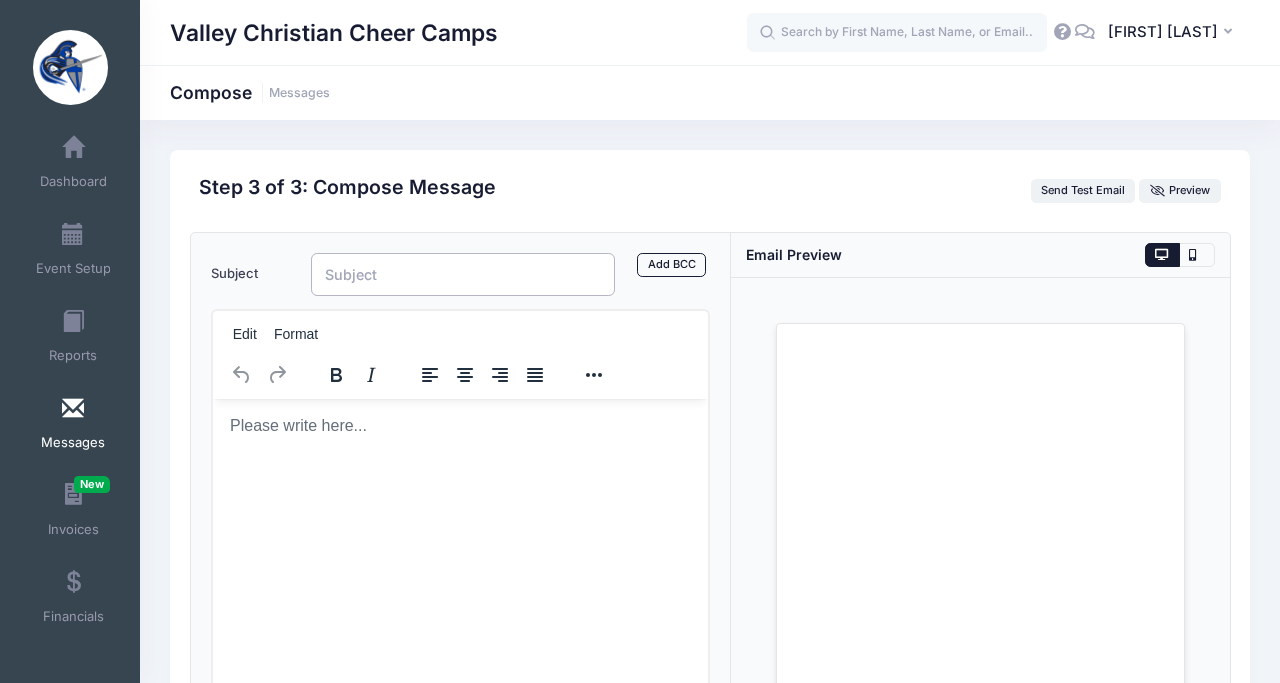 click on "Subject" at bounding box center [463, 274] 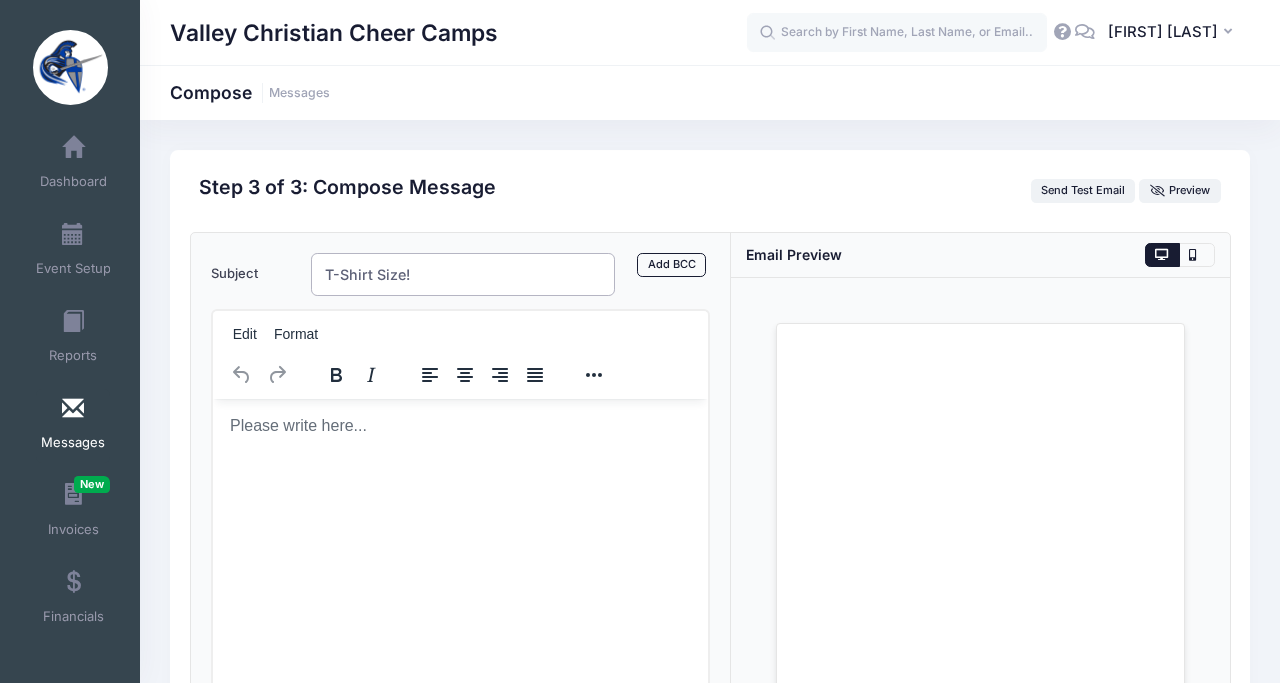 type on "T-Shirt Size!" 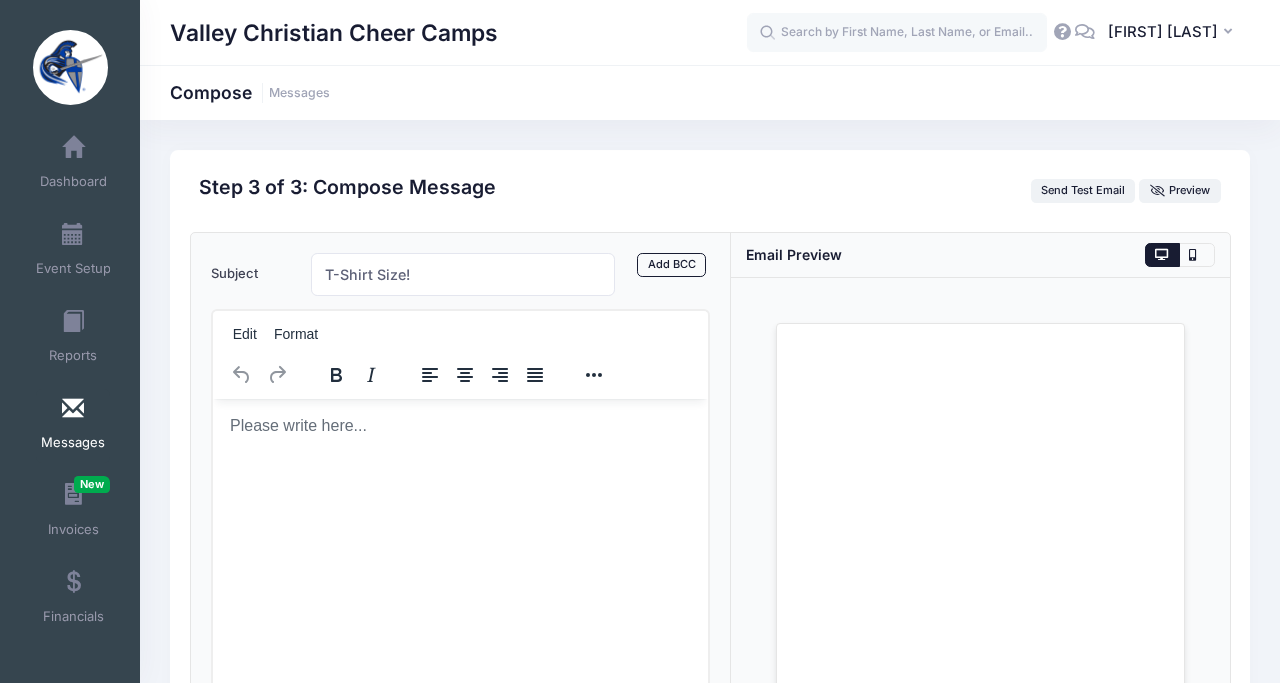 click at bounding box center [459, 425] 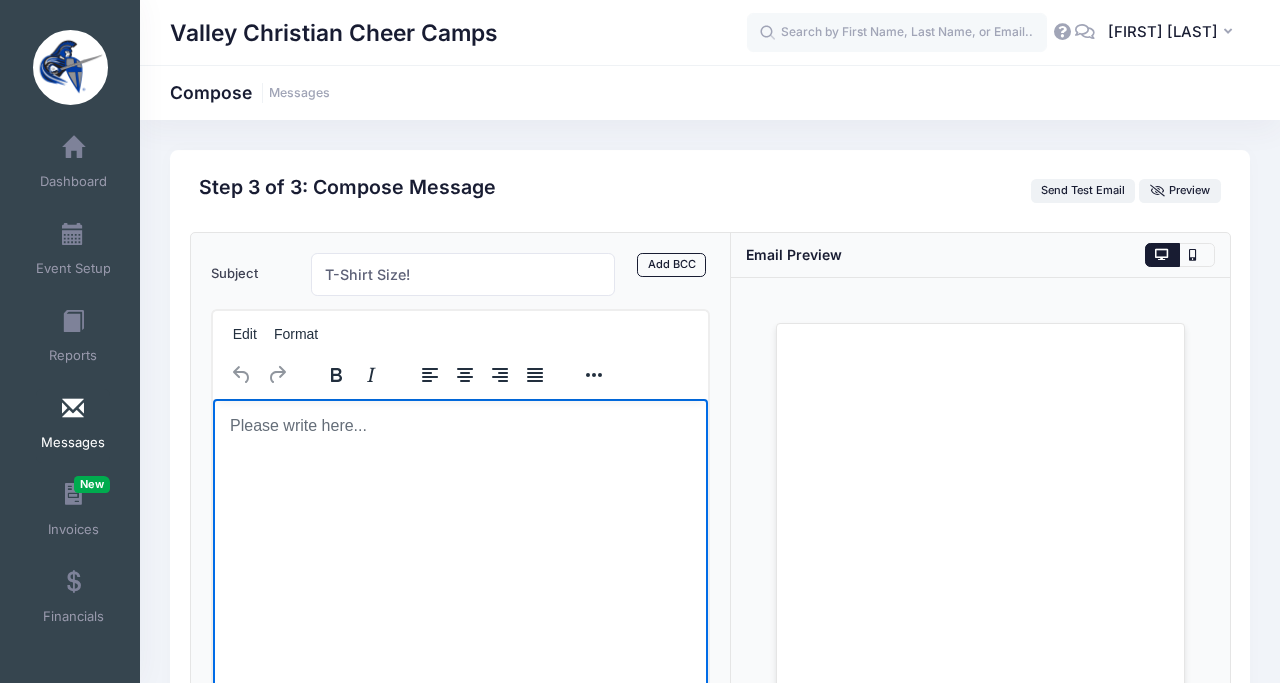 type 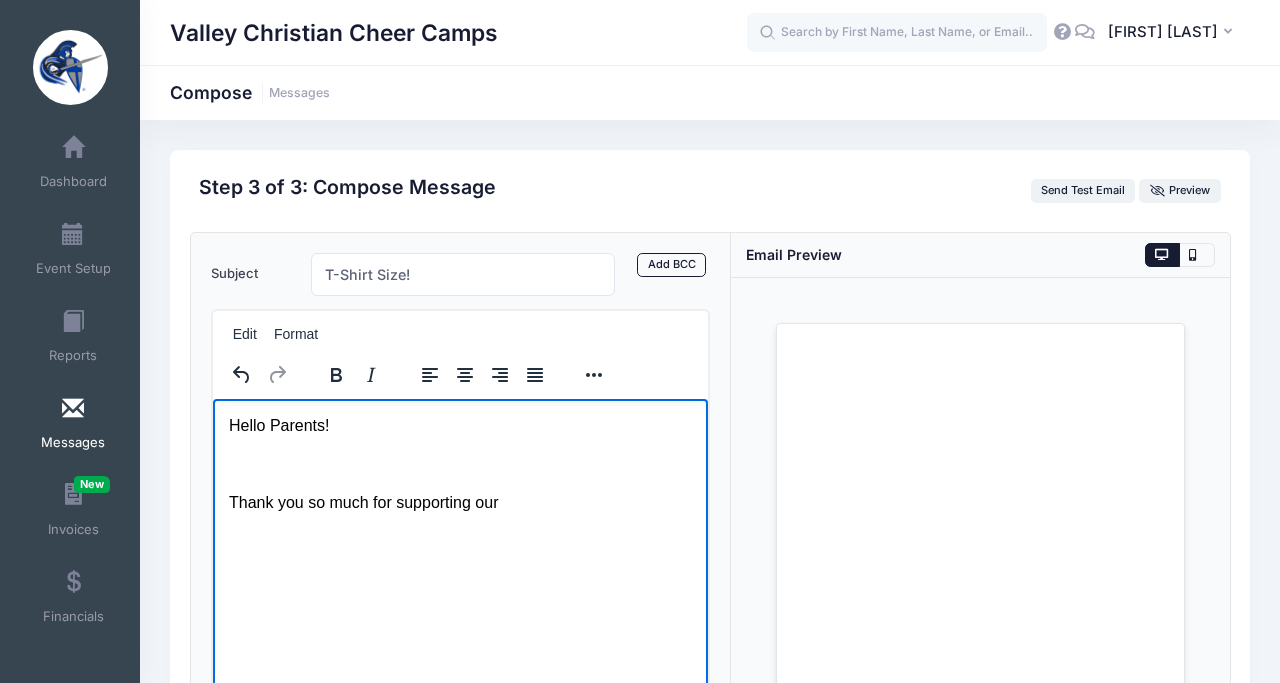 scroll, scrollTop: 29, scrollLeft: 0, axis: vertical 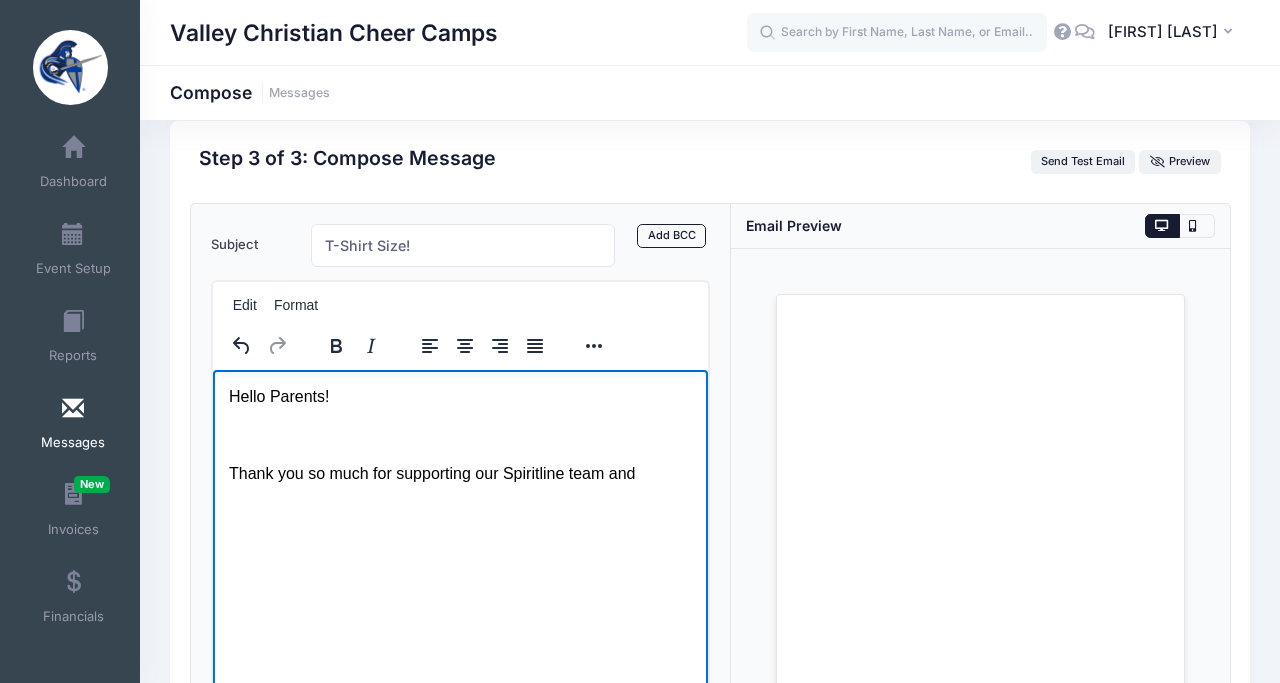 click at bounding box center (459, 434) 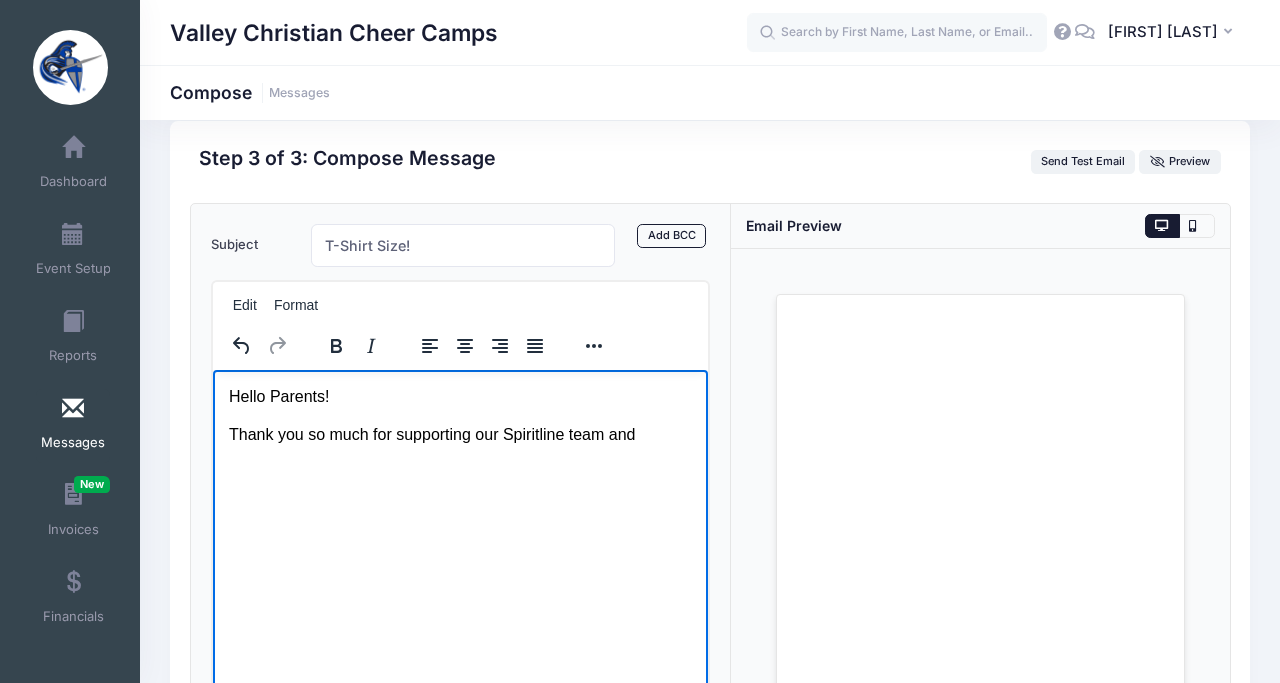 click on "Thank you so much for supporting our Spiritline team and" at bounding box center [459, 434] 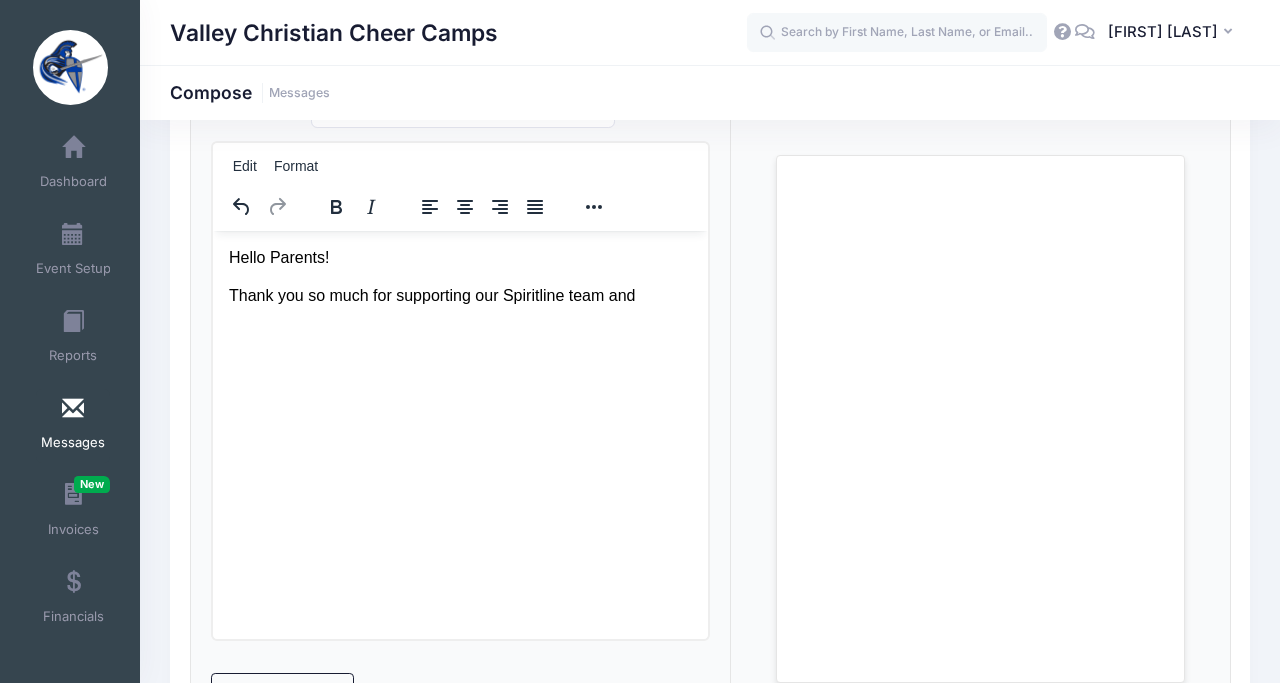 scroll, scrollTop: 167, scrollLeft: 0, axis: vertical 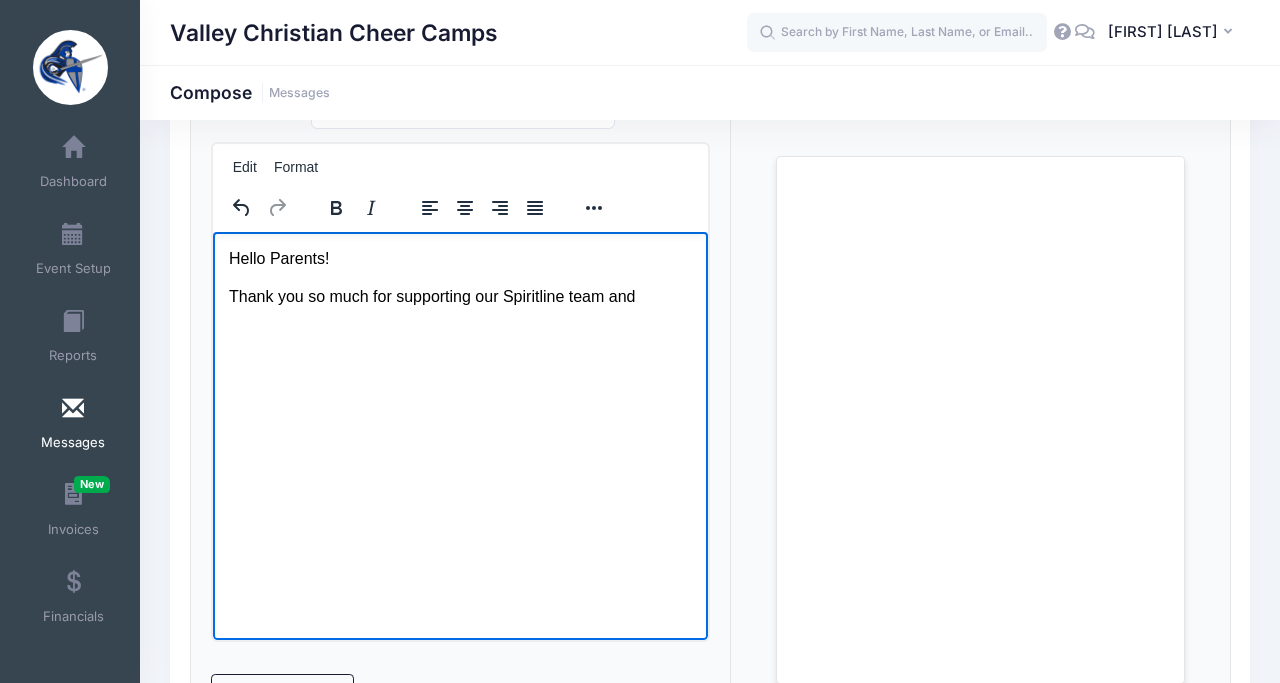 click on "Thank you so much for supporting our Spiritline team and" at bounding box center (459, 296) 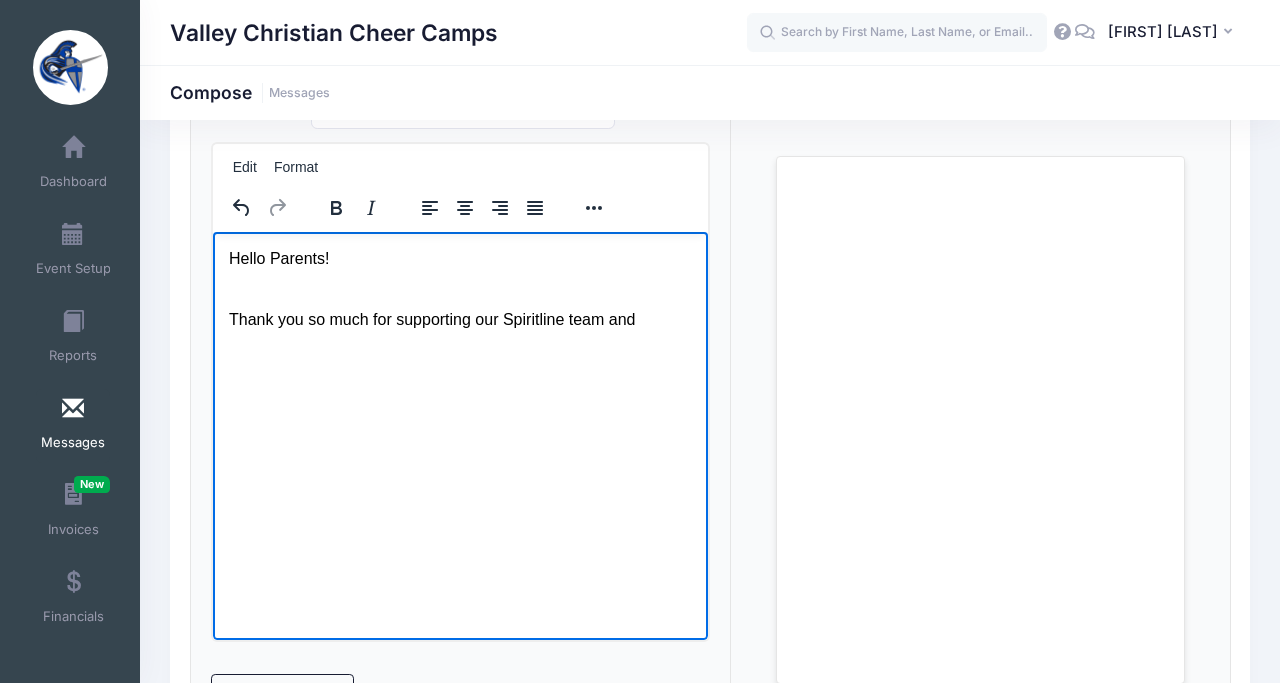 click on "Thank you so much for supporting our Spiritline team and" at bounding box center [459, 307] 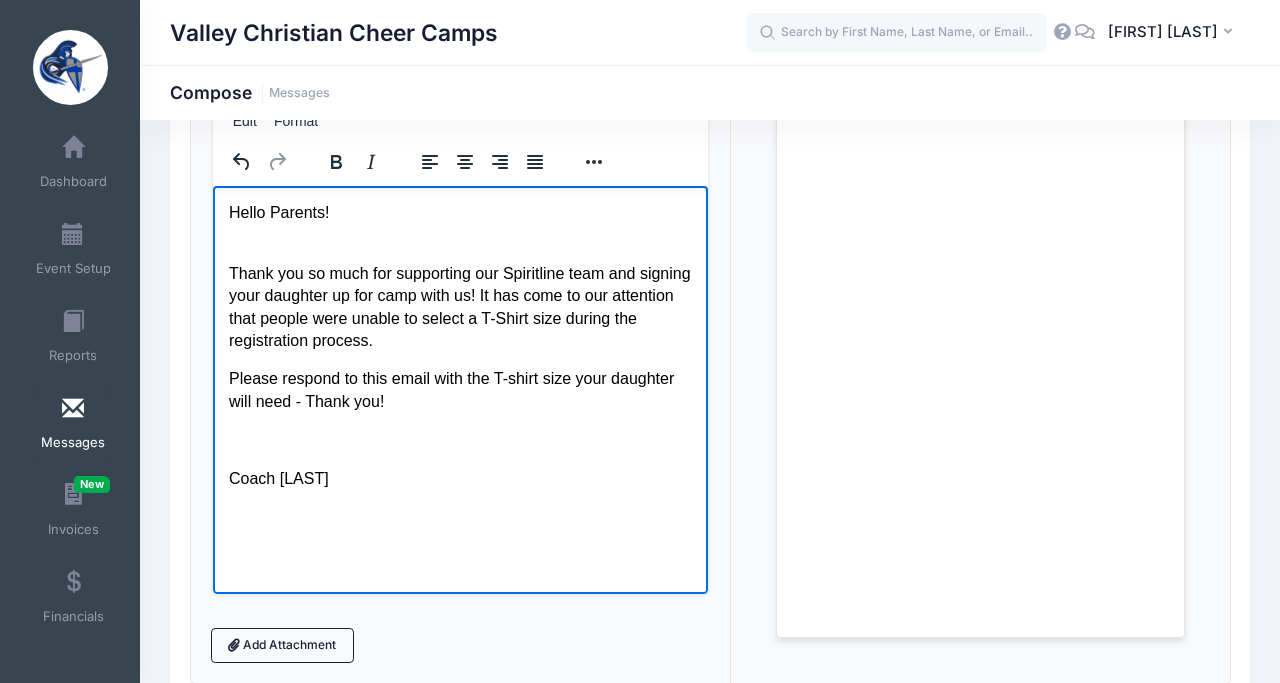 scroll, scrollTop: 0, scrollLeft: 0, axis: both 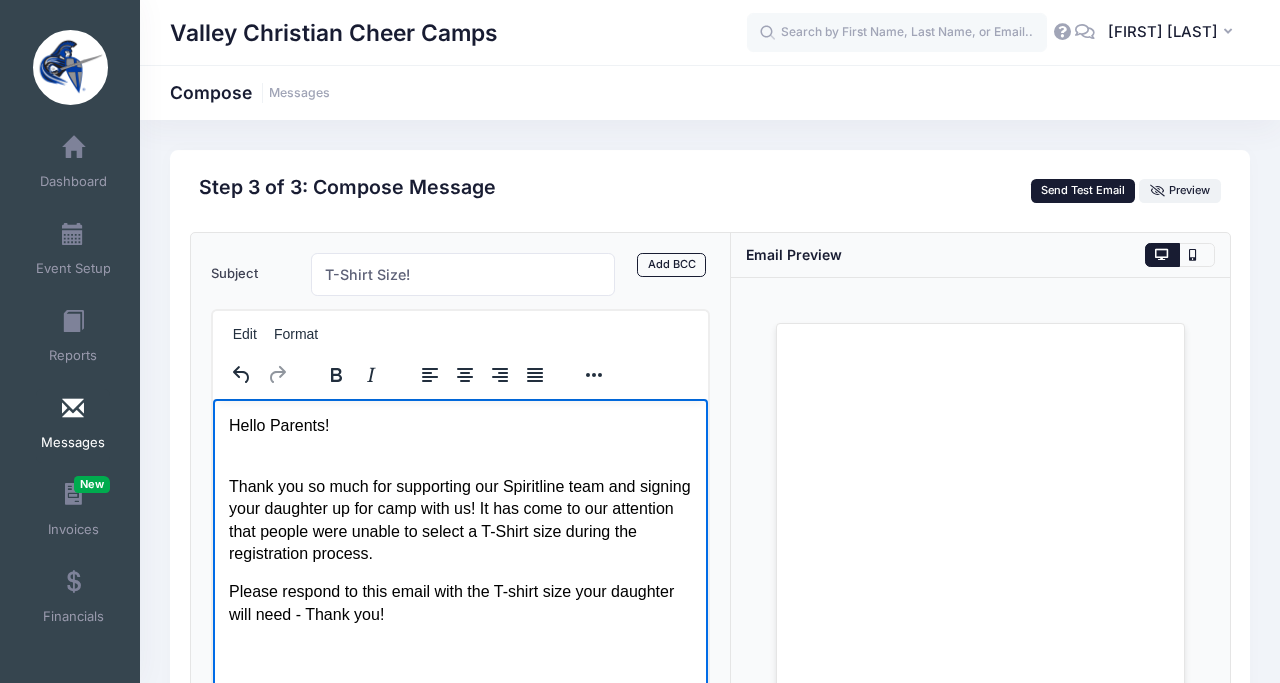 click on "Send Test Email" at bounding box center [1083, 191] 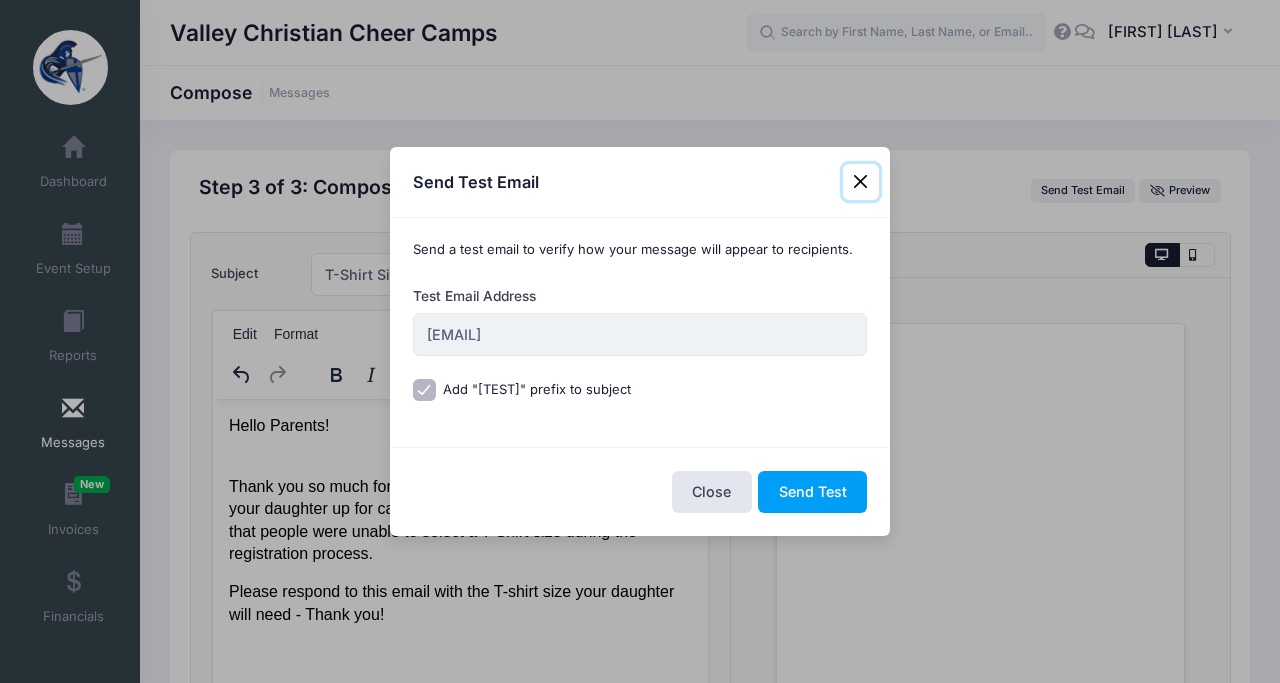 click at bounding box center [861, 182] 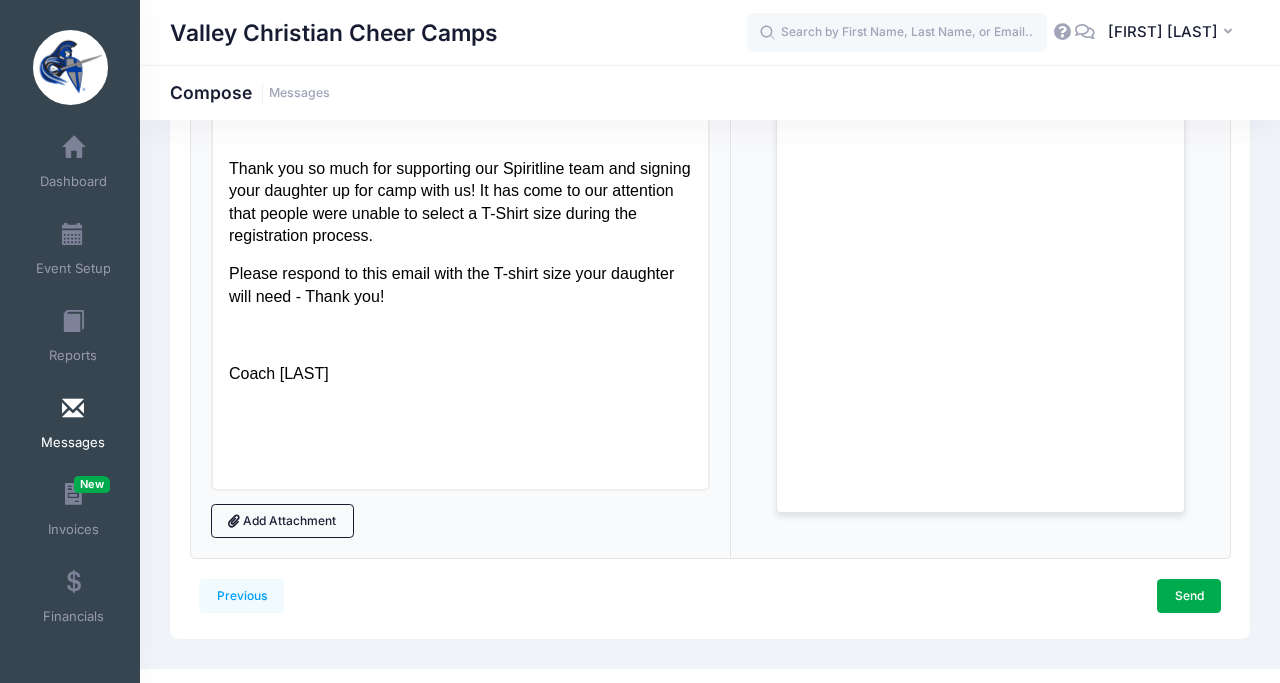 scroll, scrollTop: 349, scrollLeft: 0, axis: vertical 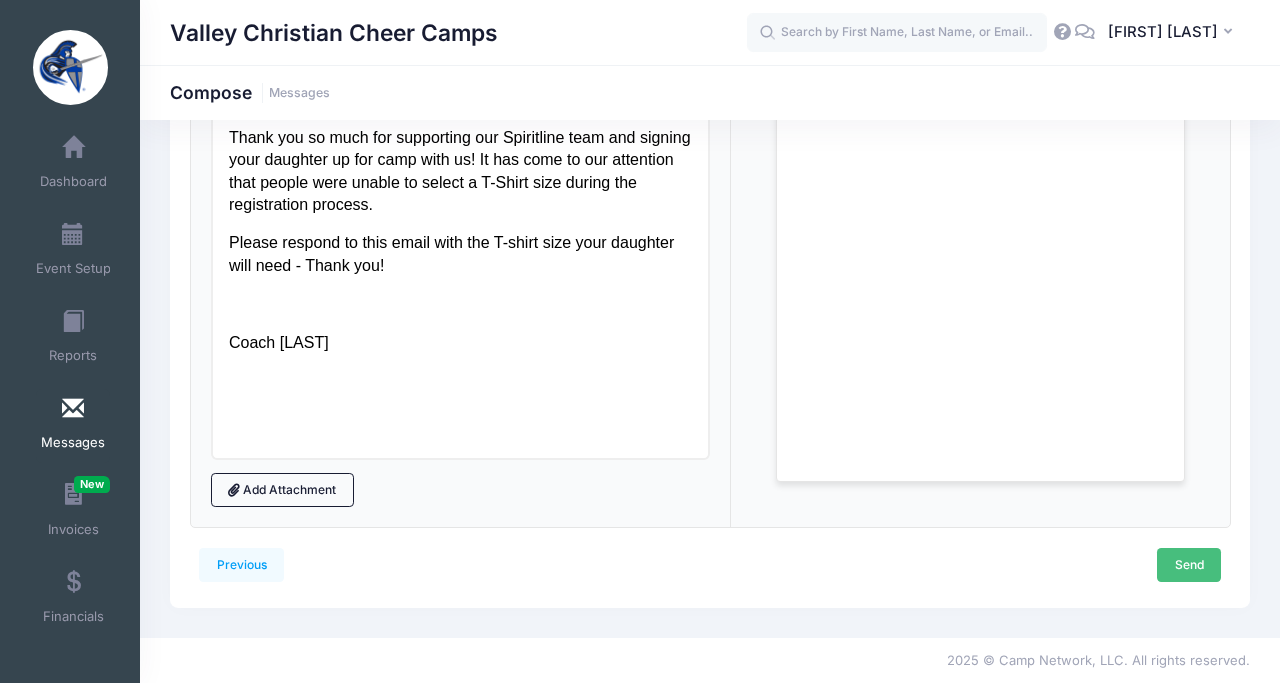 click on "Send" at bounding box center [1189, 565] 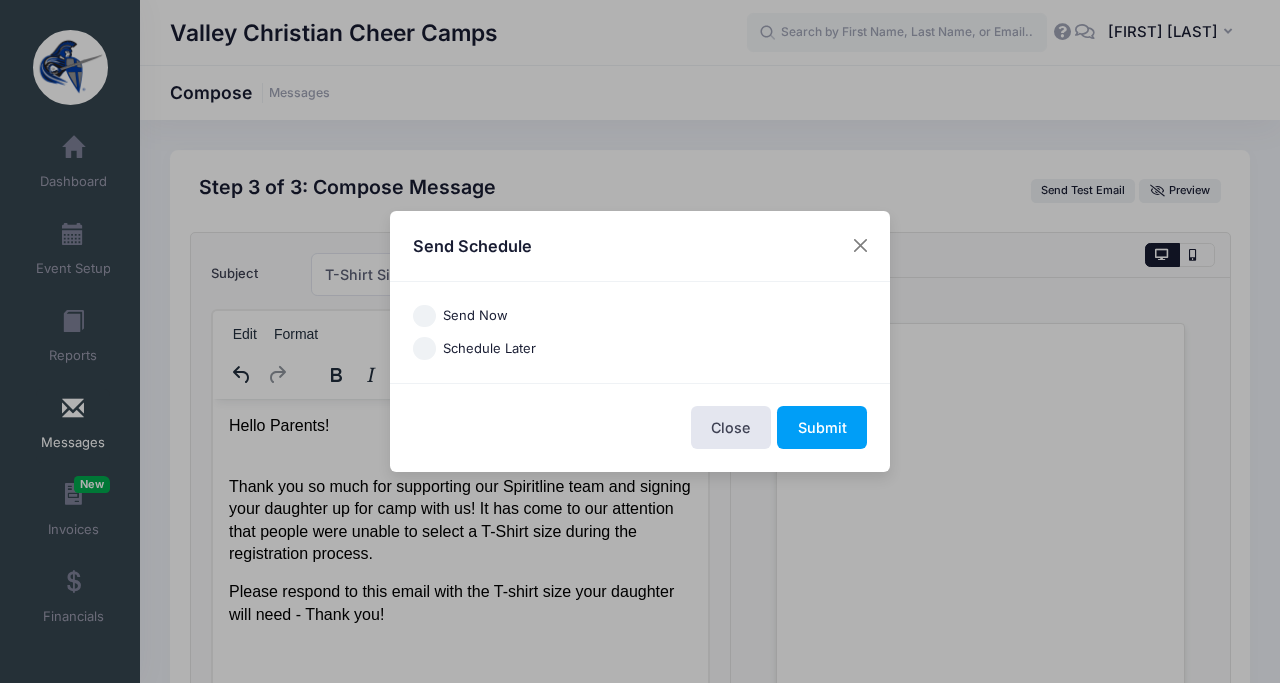 click on "Send Now" at bounding box center [424, 316] 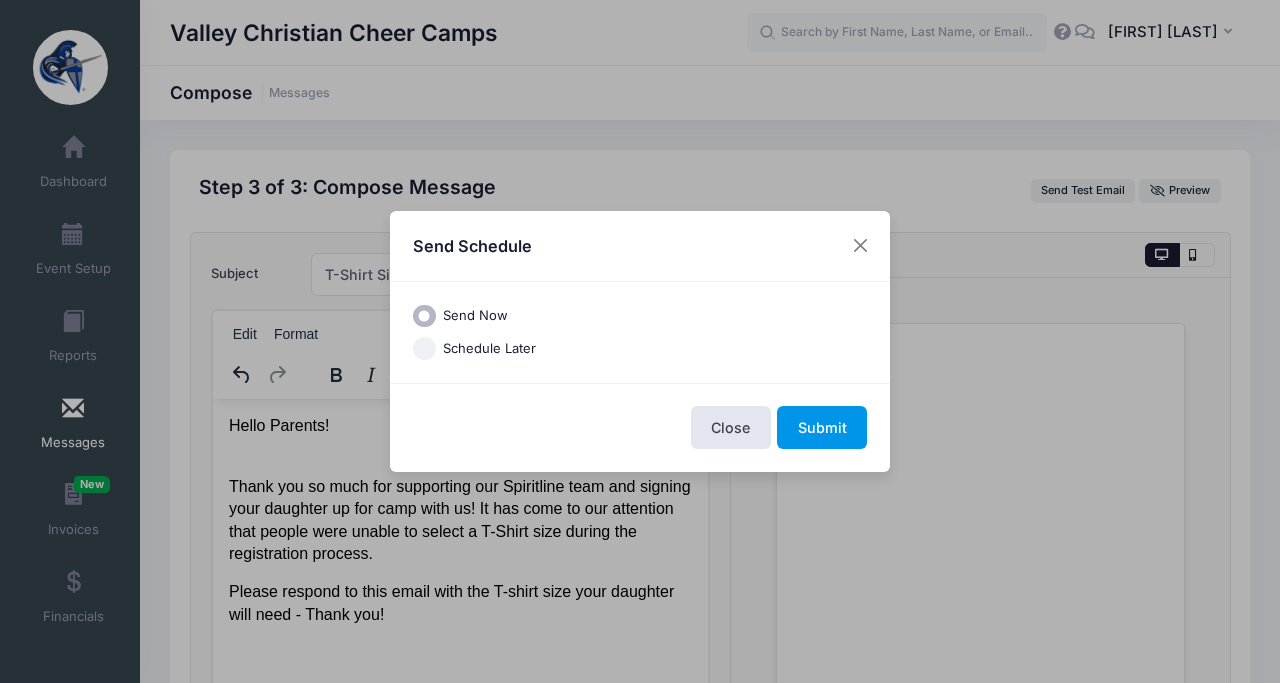 click on "Submit" at bounding box center [822, 427] 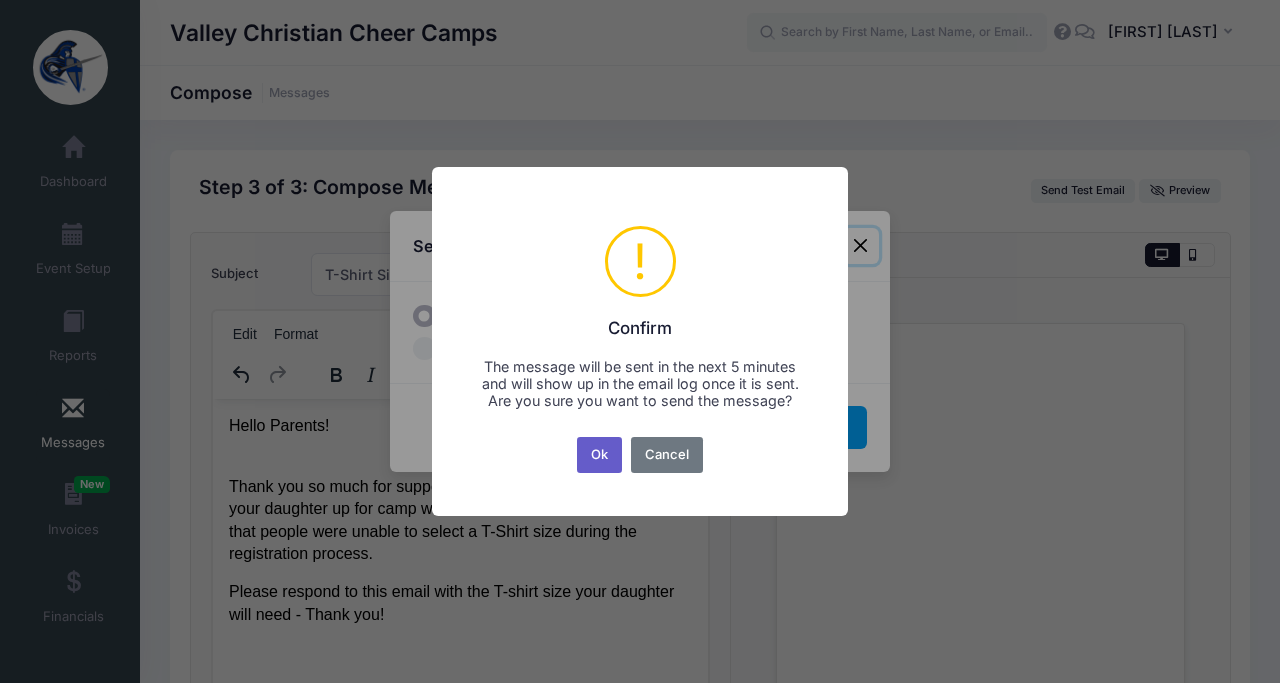 click on "Ok" at bounding box center [600, 455] 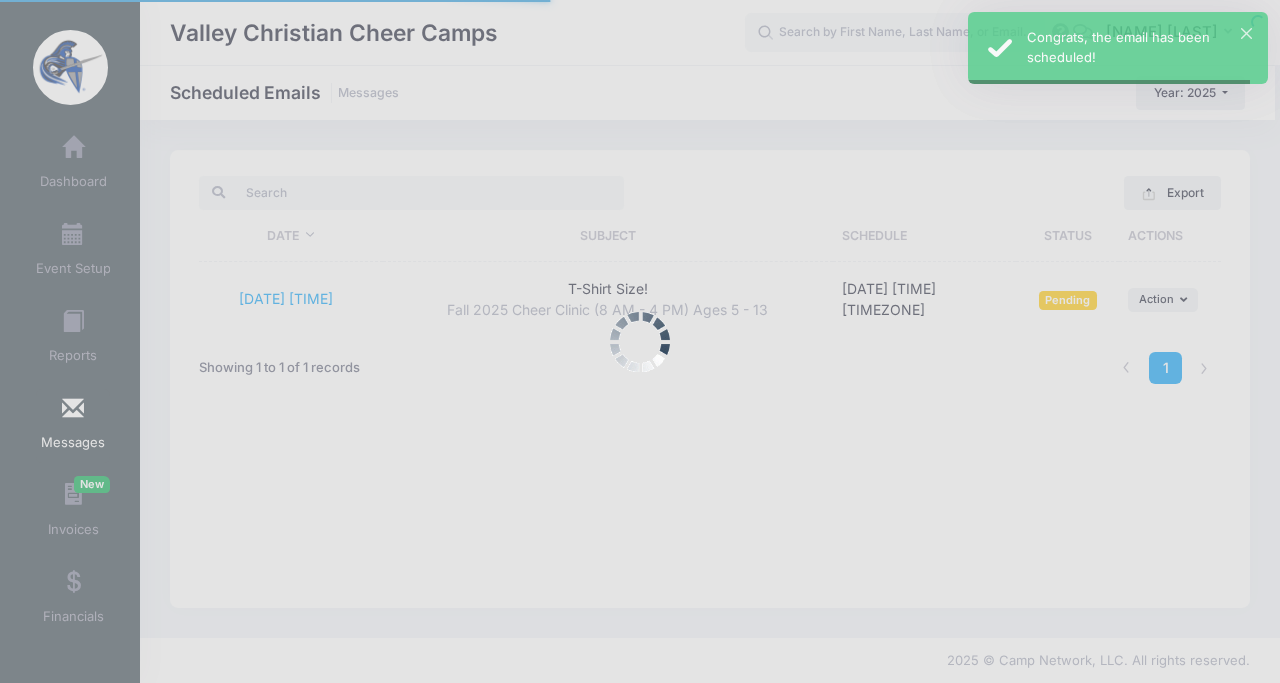 scroll, scrollTop: 0, scrollLeft: 0, axis: both 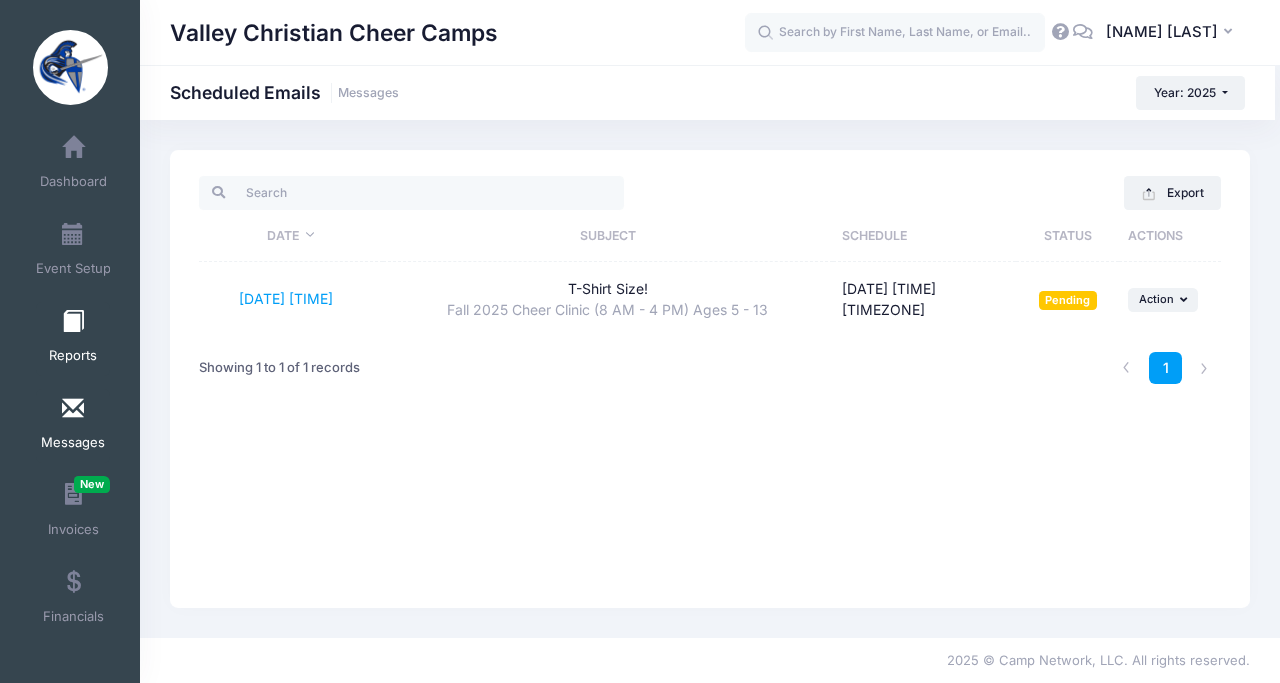 click on "Reports" at bounding box center (73, 339) 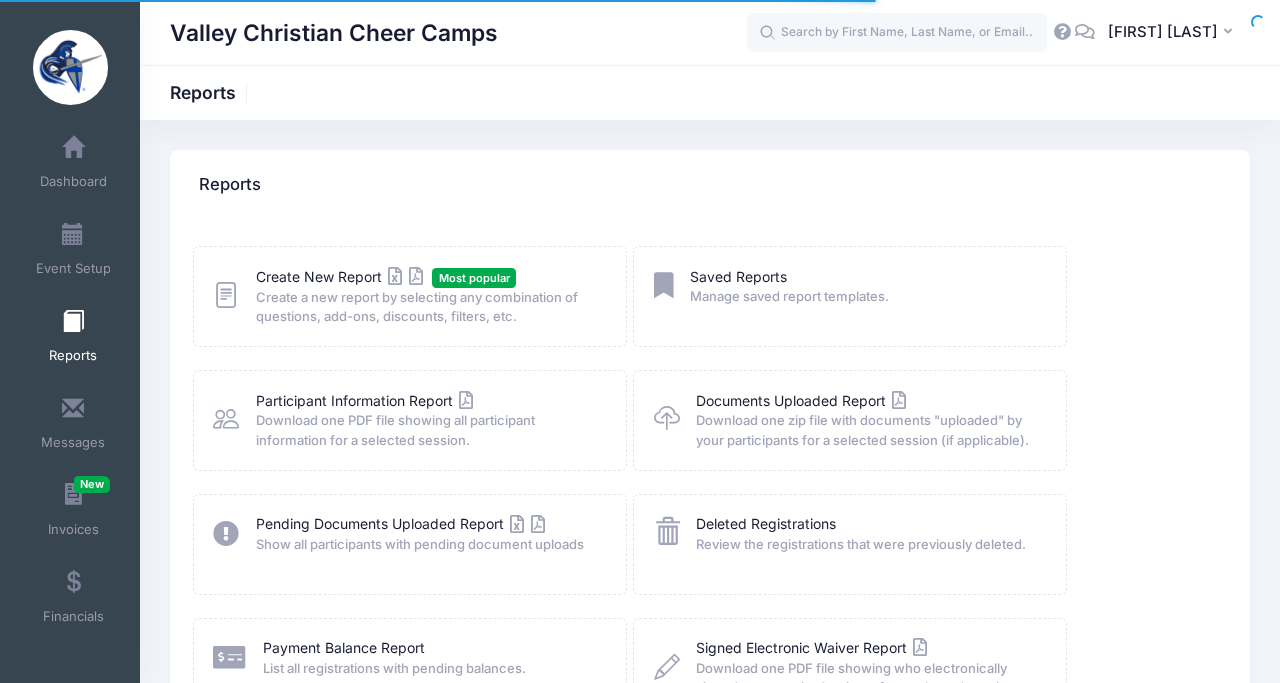 scroll, scrollTop: 0, scrollLeft: 0, axis: both 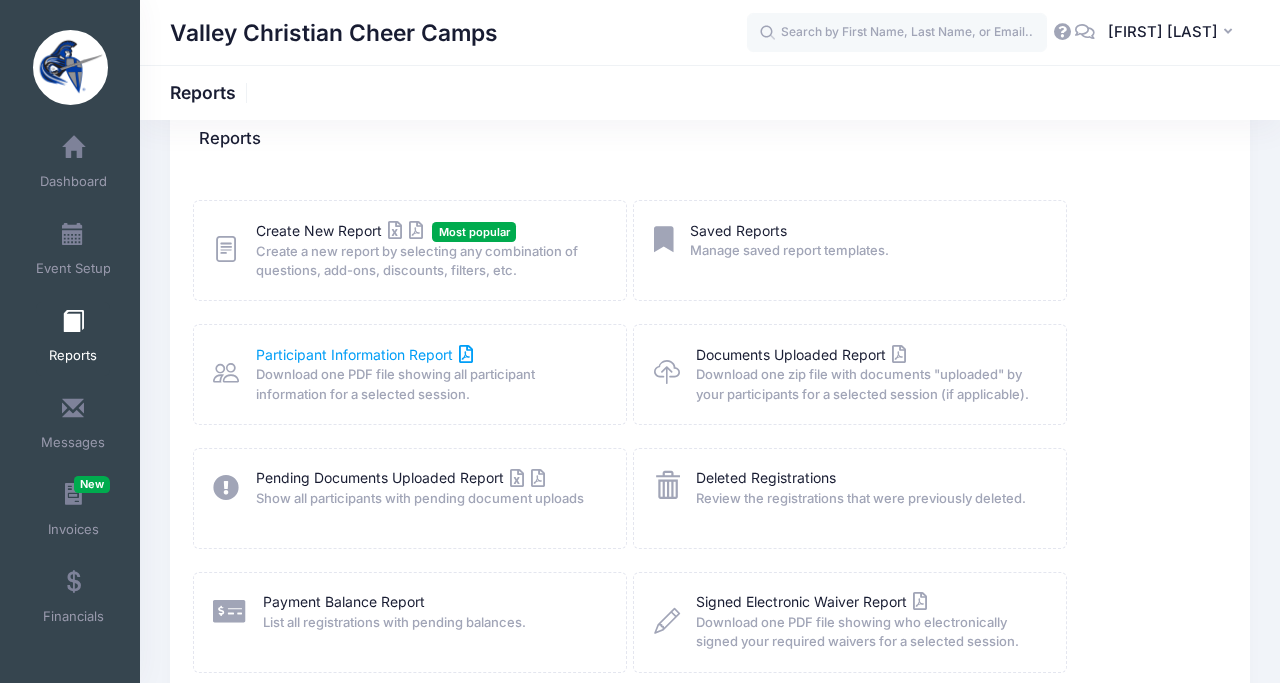 click on "Participant Information Report" at bounding box center [365, 354] 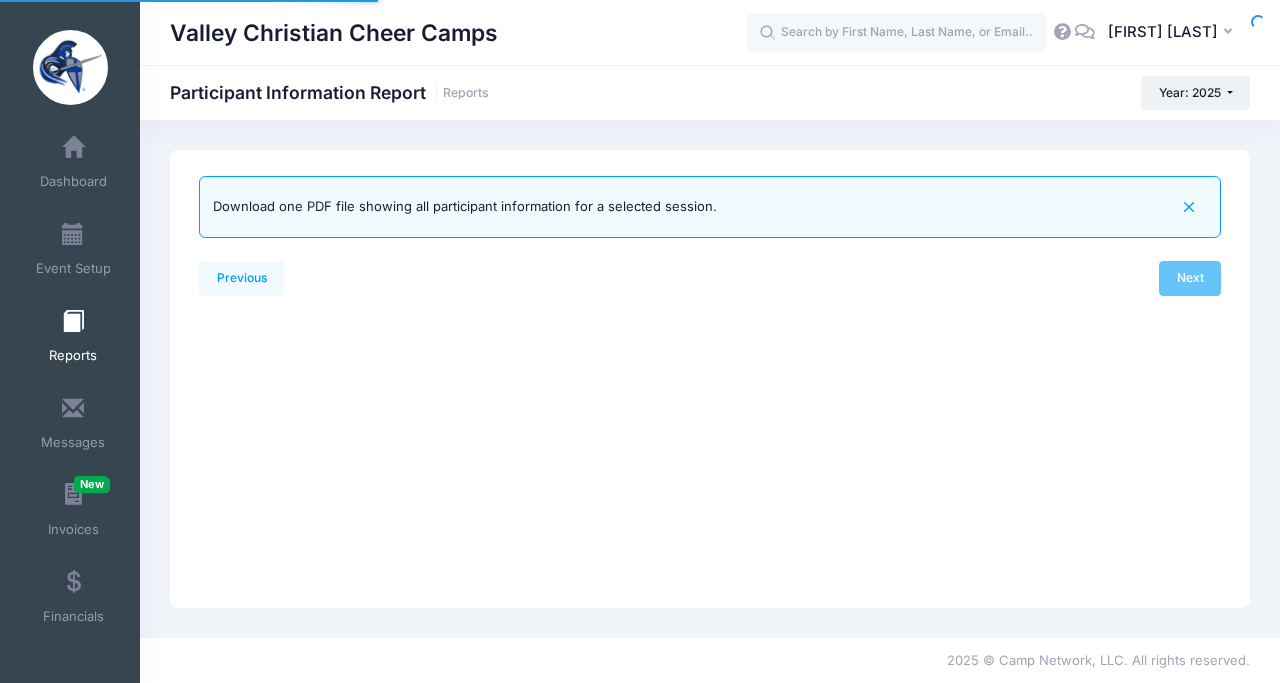 scroll, scrollTop: 0, scrollLeft: 0, axis: both 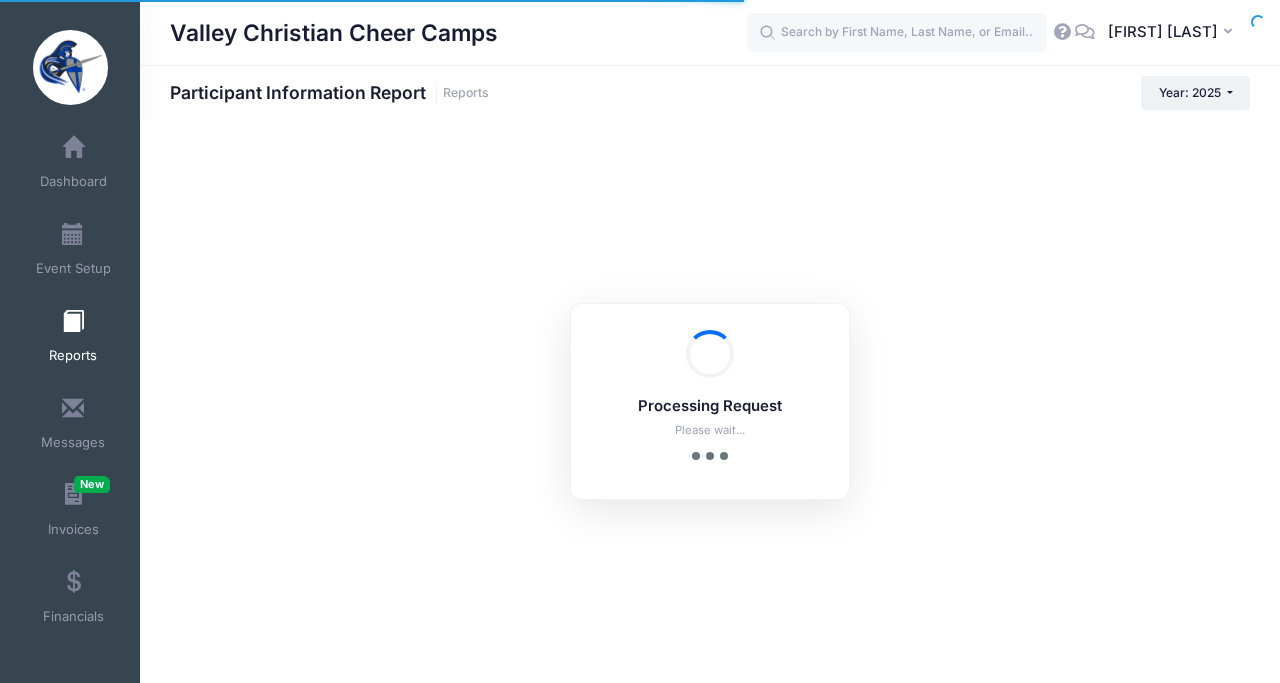 checkbox on "true" 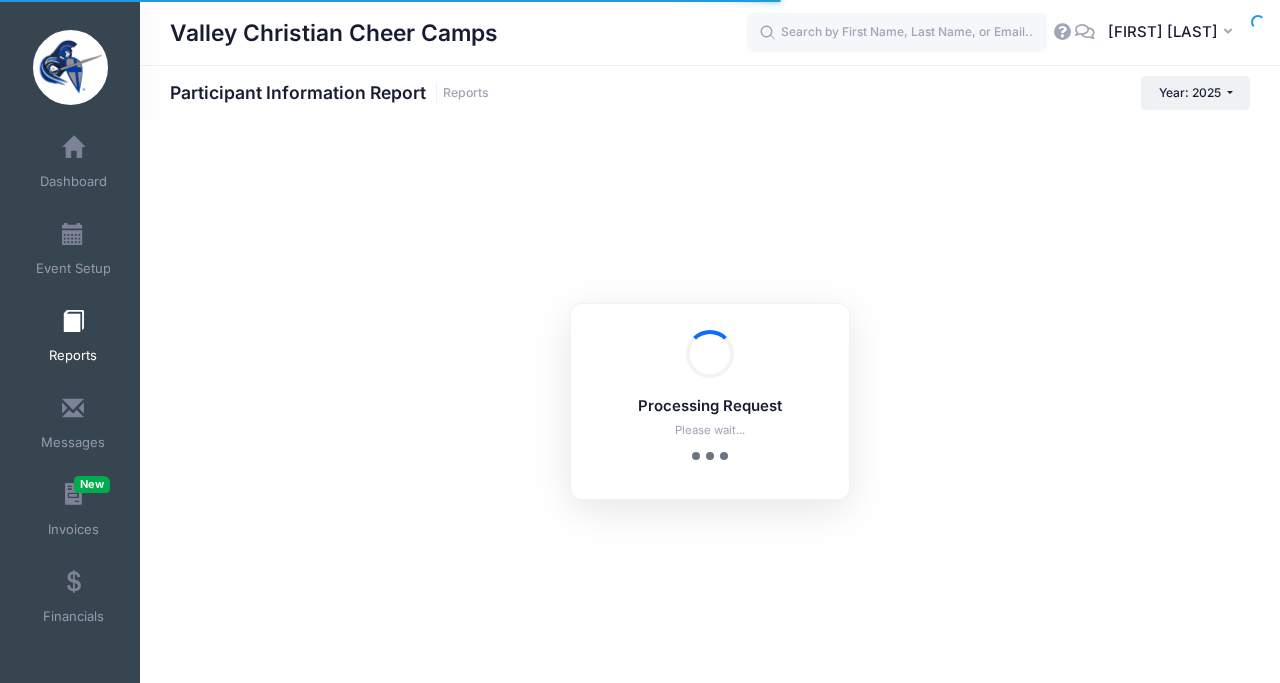 scroll, scrollTop: 0, scrollLeft: 0, axis: both 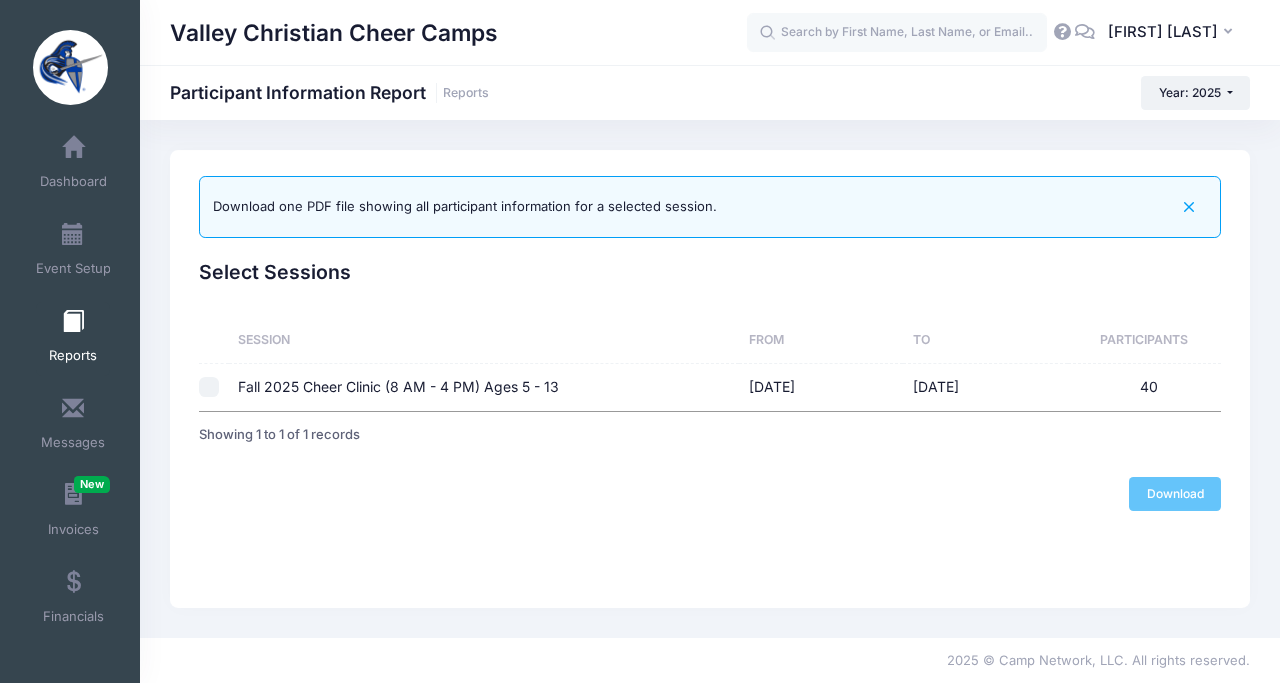 click on "Fall 2025 Cheer Clinic (8 AM - 4 PM) Ages 5 - 13" at bounding box center (484, 387) 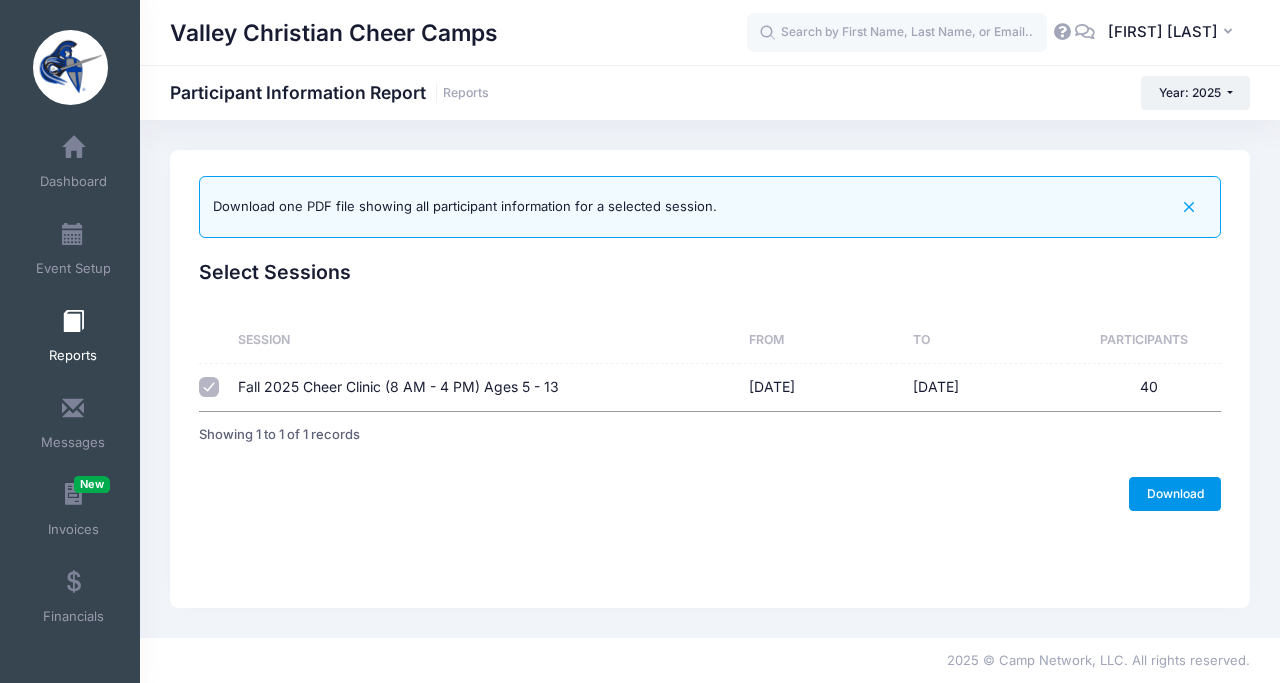 click on "Download" at bounding box center [1175, 494] 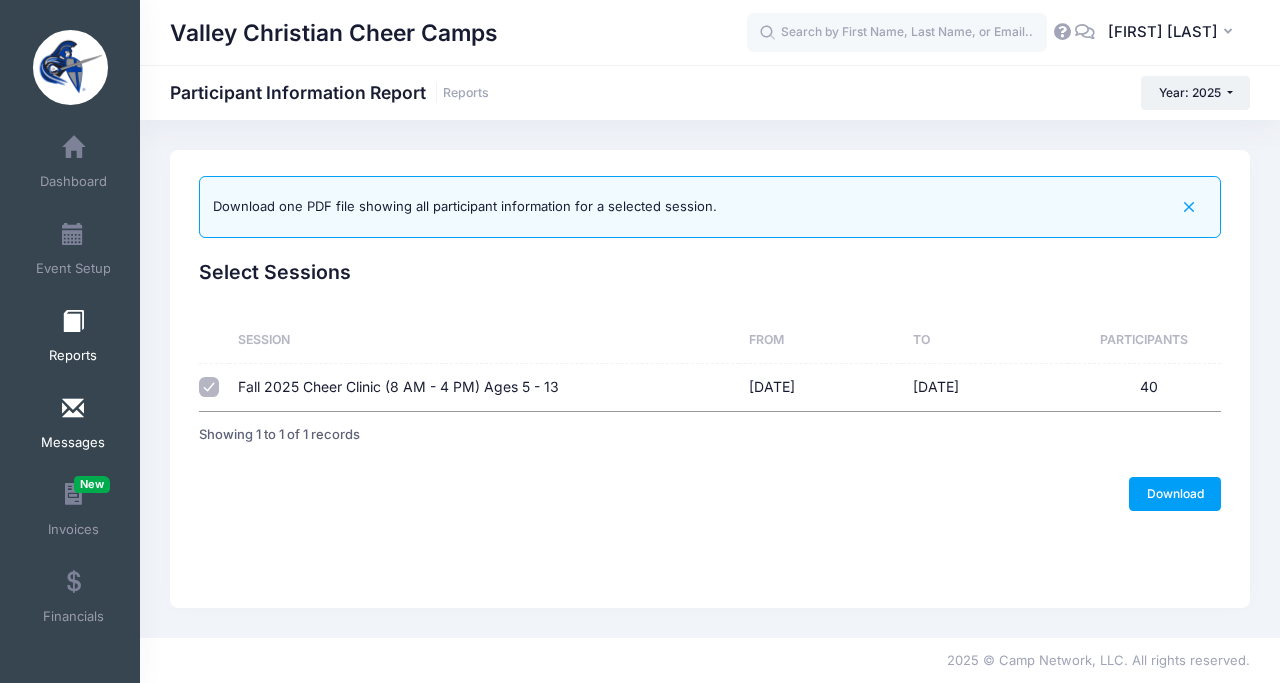 click at bounding box center (73, 322) 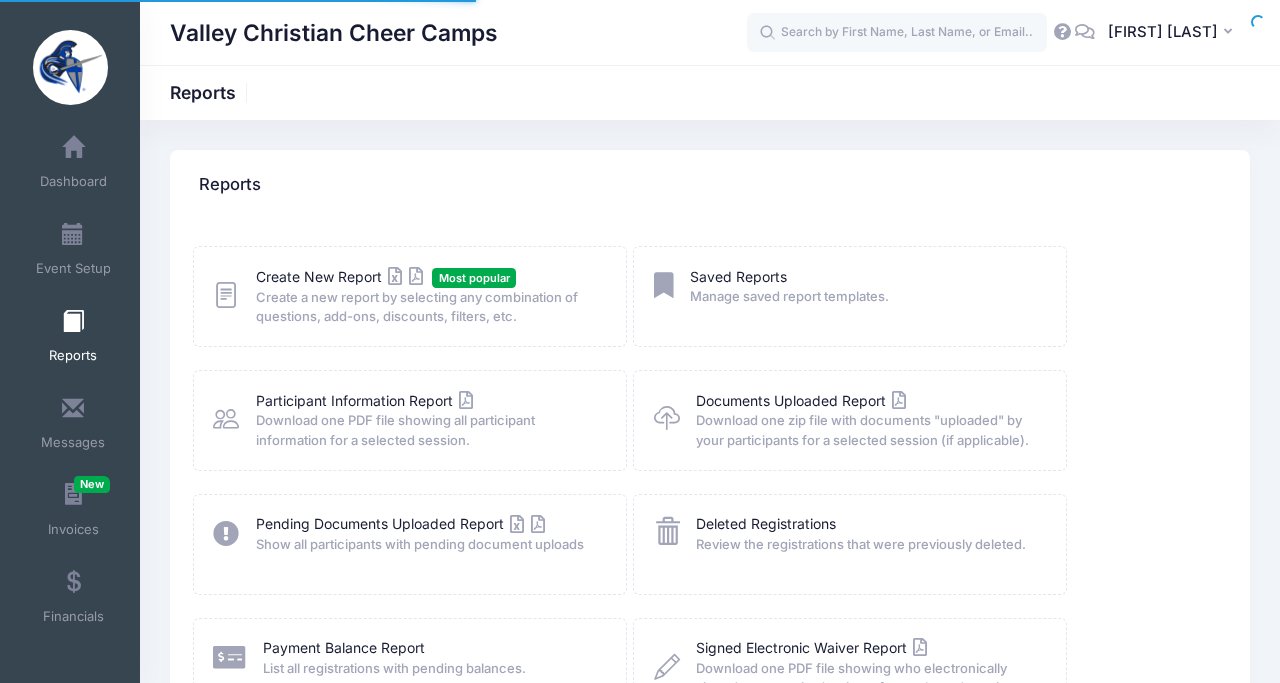 scroll, scrollTop: 0, scrollLeft: 0, axis: both 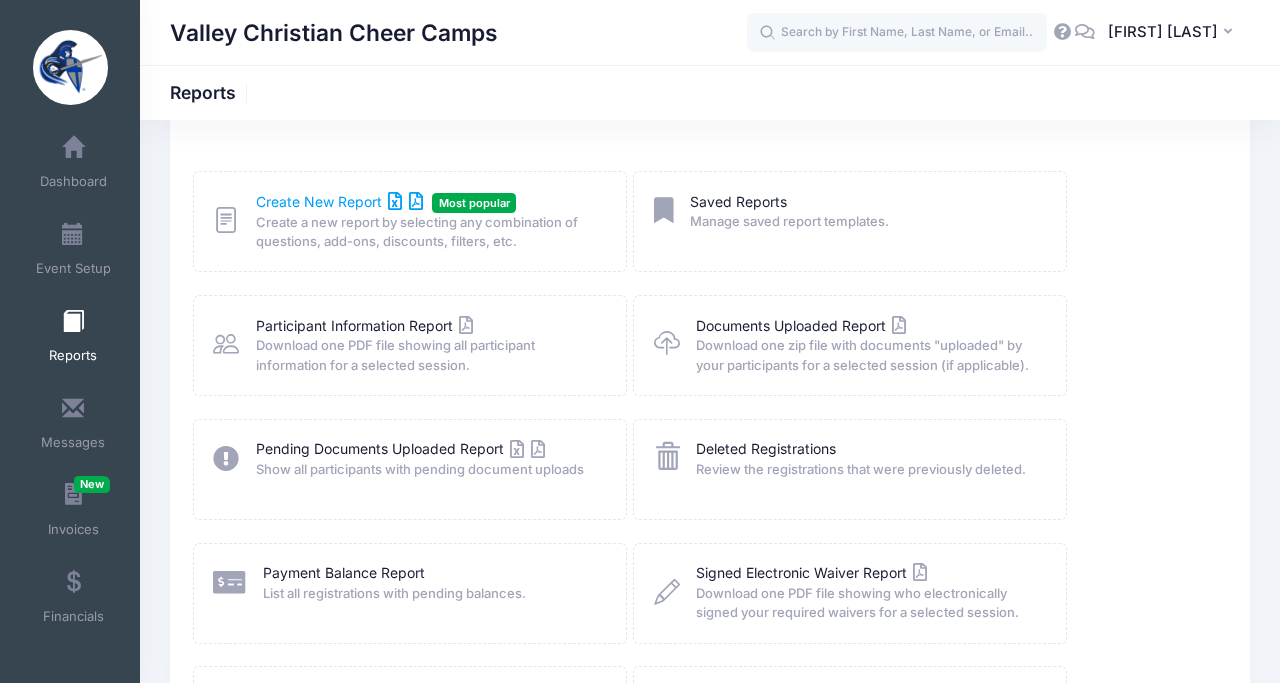 click on "Create New Report" at bounding box center (339, 201) 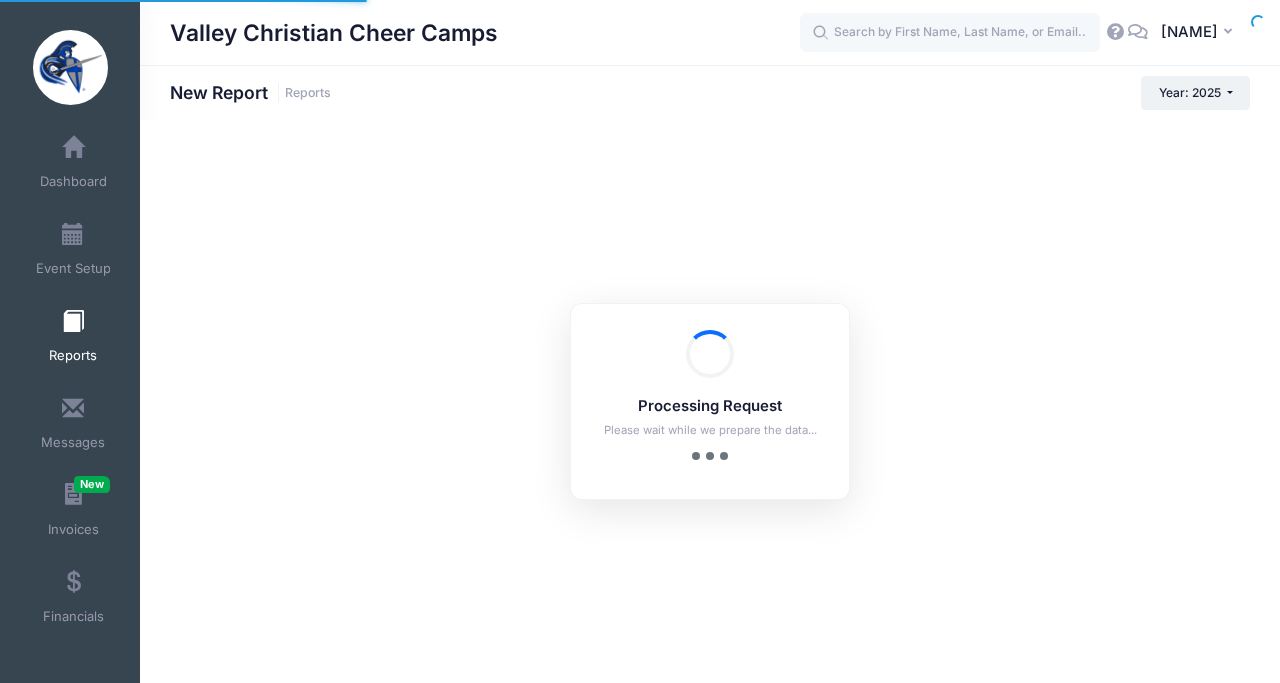 scroll, scrollTop: 0, scrollLeft: 0, axis: both 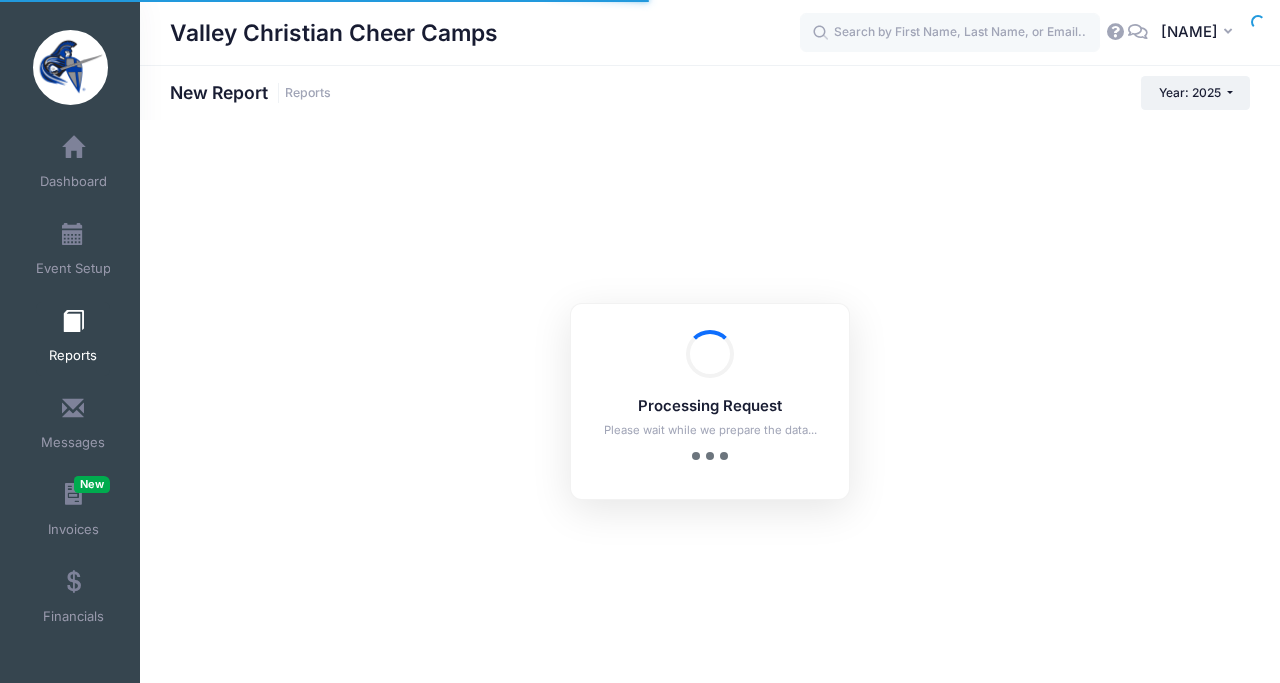 checkbox on "true" 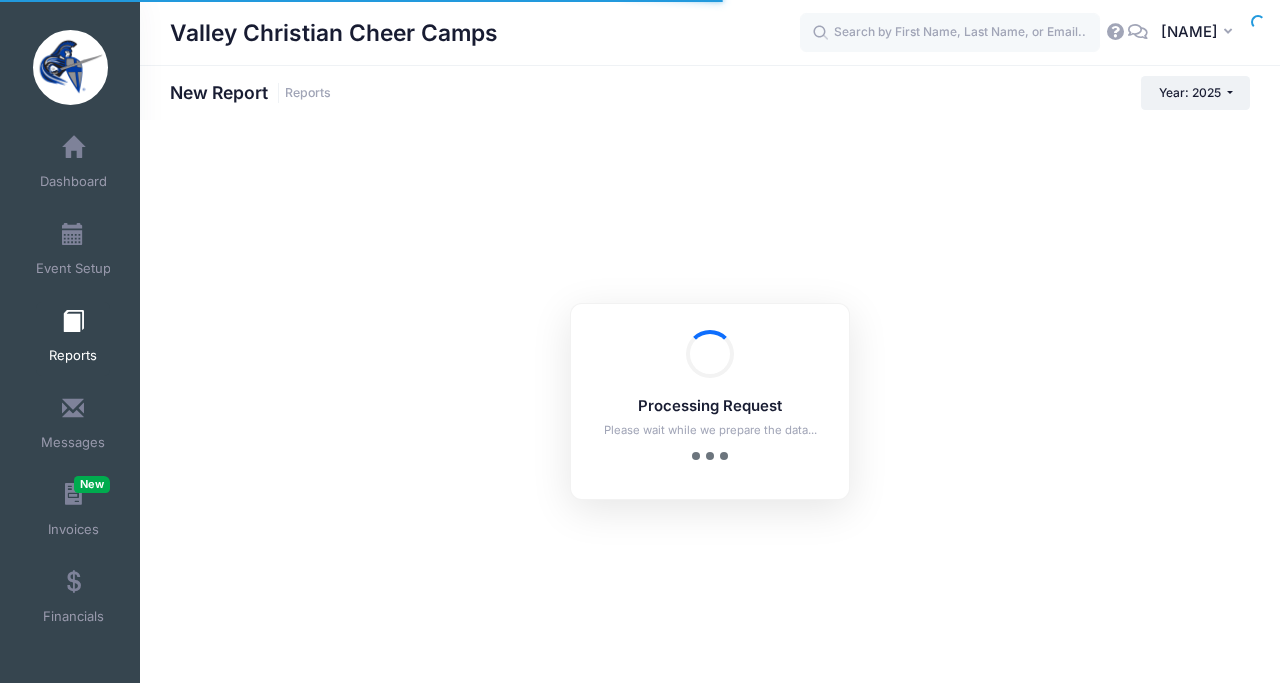scroll, scrollTop: 0, scrollLeft: 0, axis: both 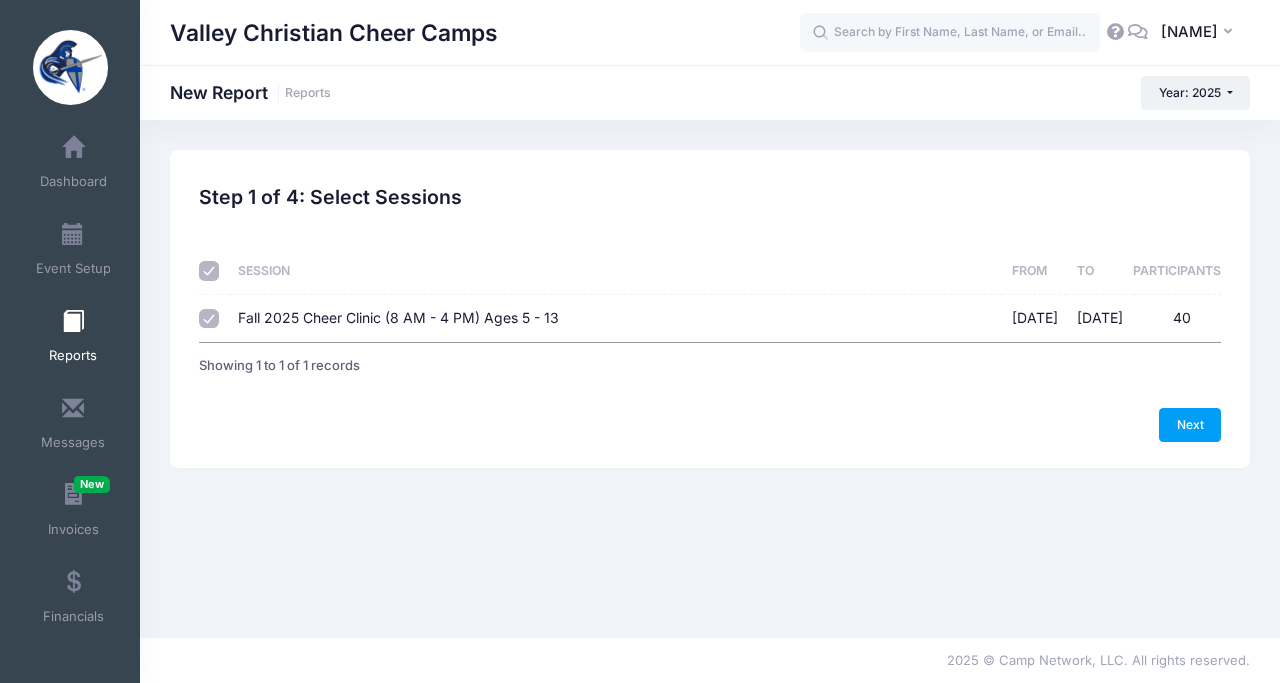 click on "Fall 2025 Cheer Clinic (8 AM - 4 PM) Ages 5 - 13" at bounding box center [398, 317] 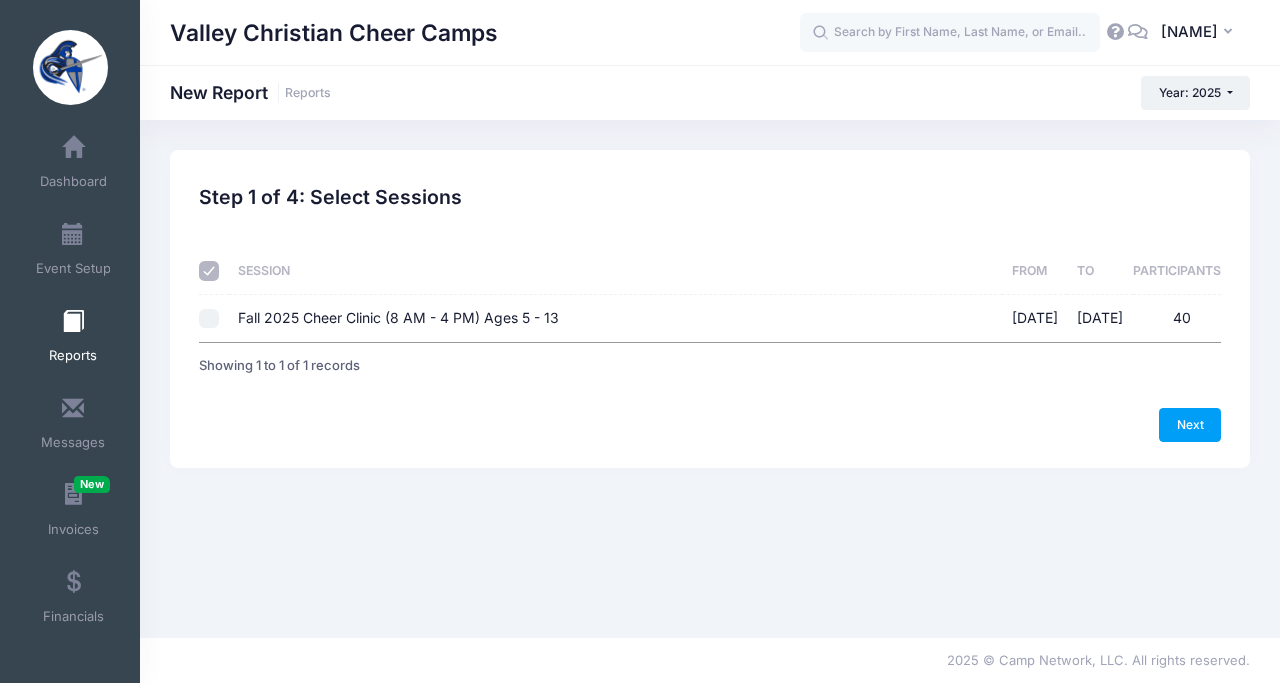 click on "Fall 2025 Cheer Clinic (8 AM - 4 PM) Ages 5 - 13" at bounding box center [398, 317] 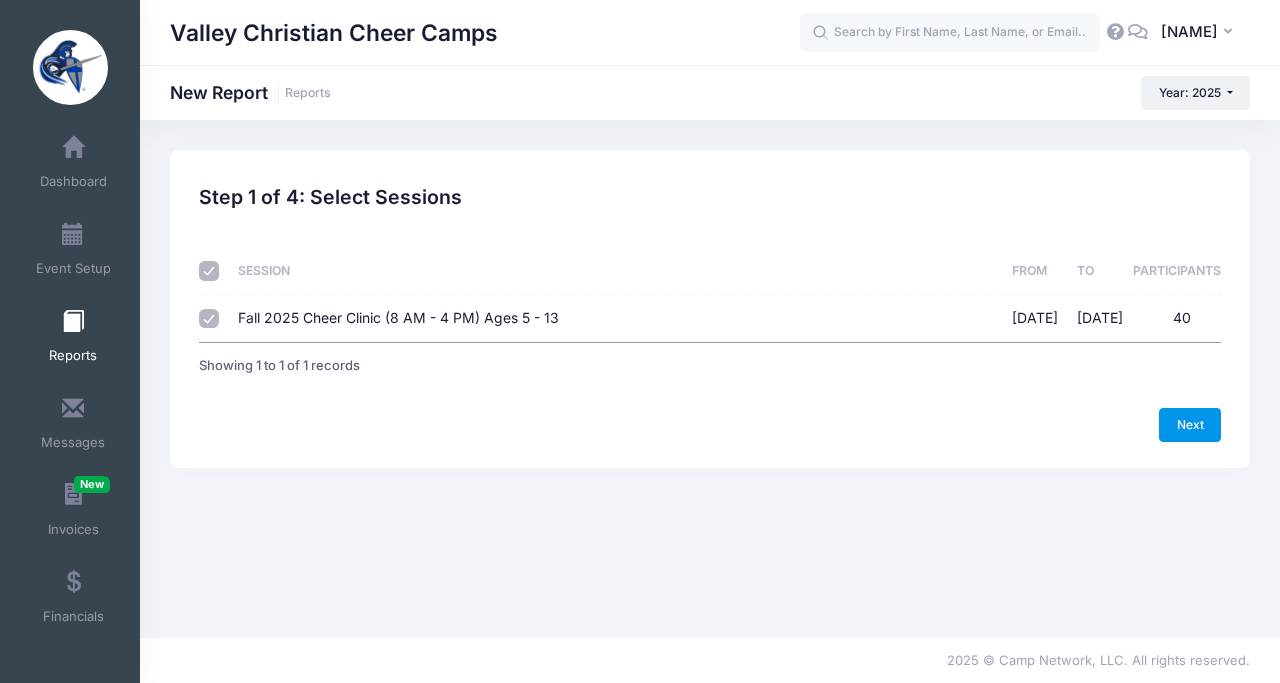 click on "Next" at bounding box center [1190, 425] 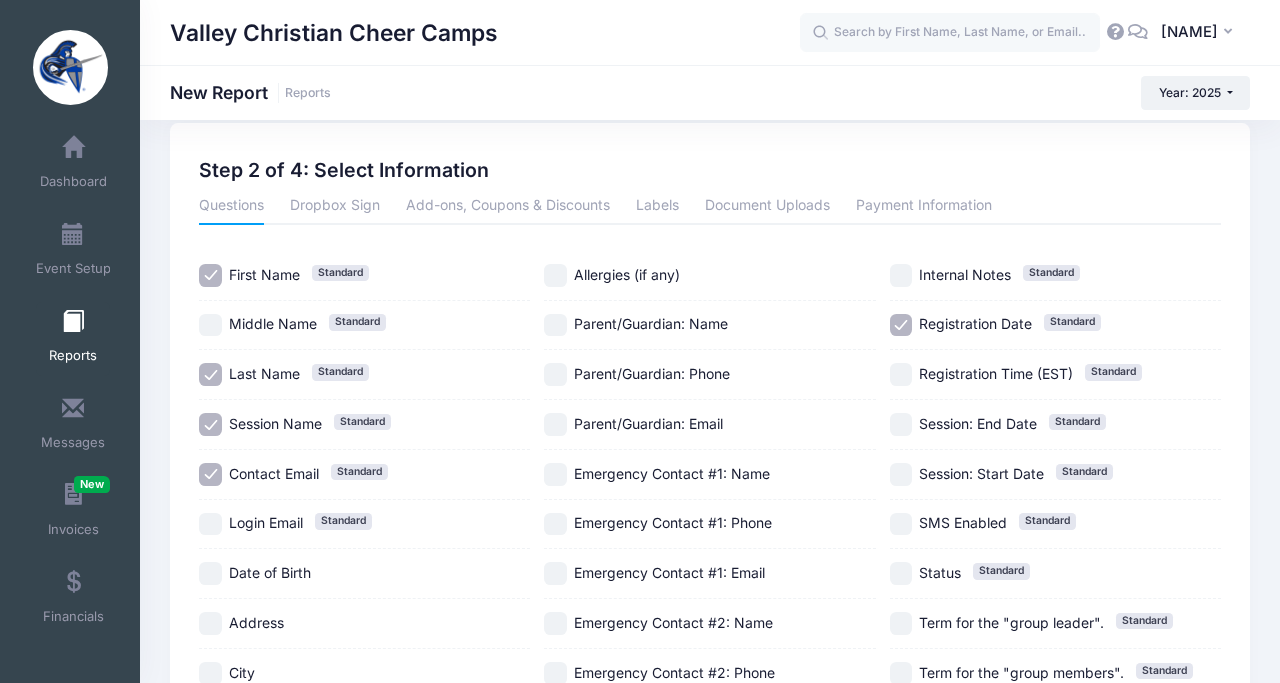 scroll, scrollTop: 0, scrollLeft: 0, axis: both 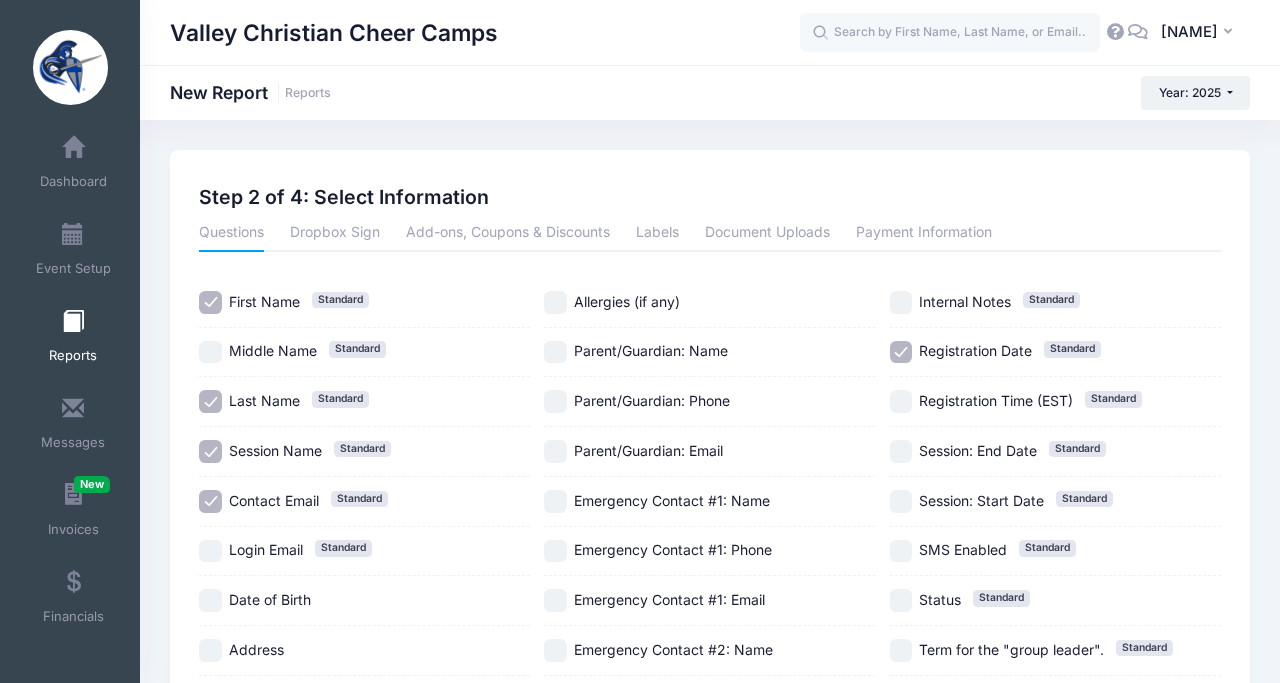 click at bounding box center [73, 322] 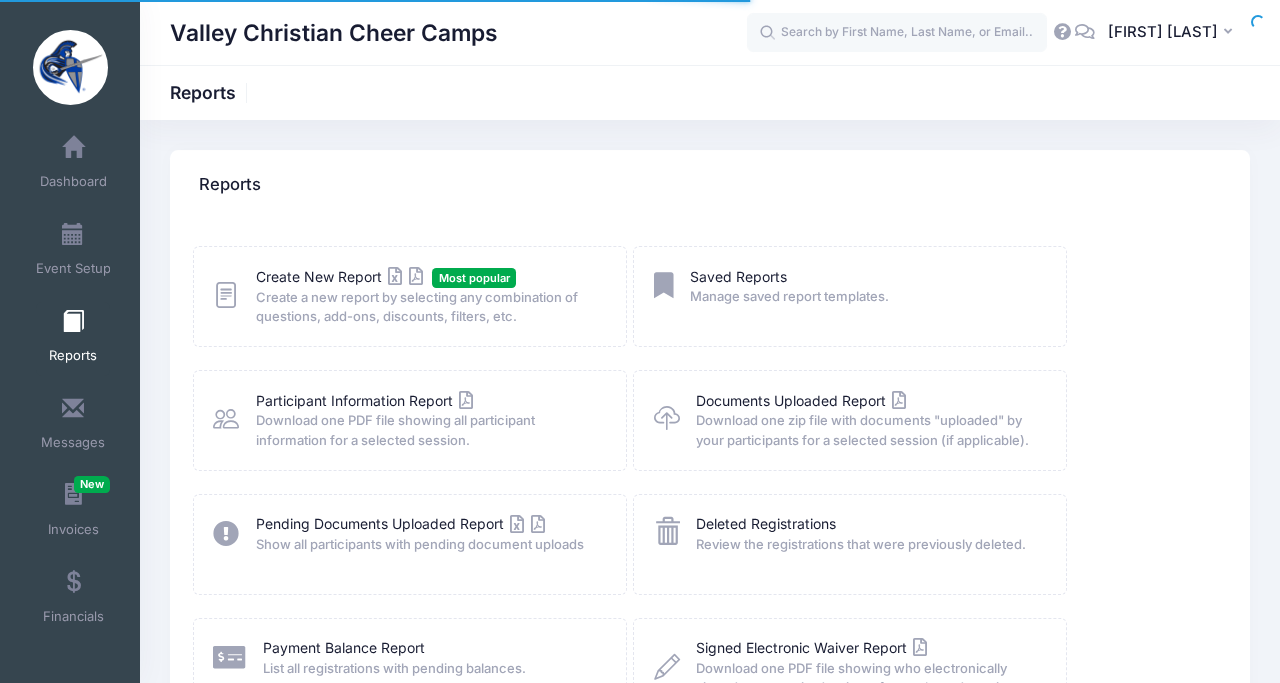 scroll, scrollTop: 0, scrollLeft: 0, axis: both 